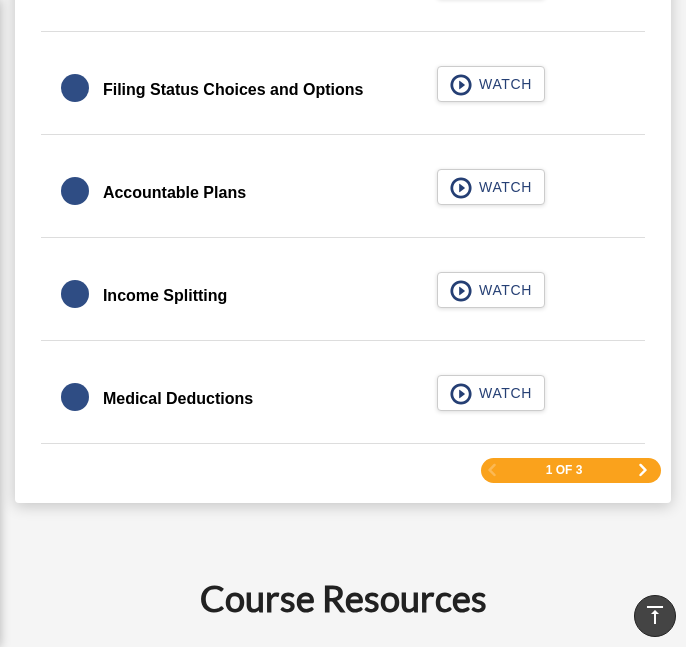 scroll, scrollTop: 2955, scrollLeft: 0, axis: vertical 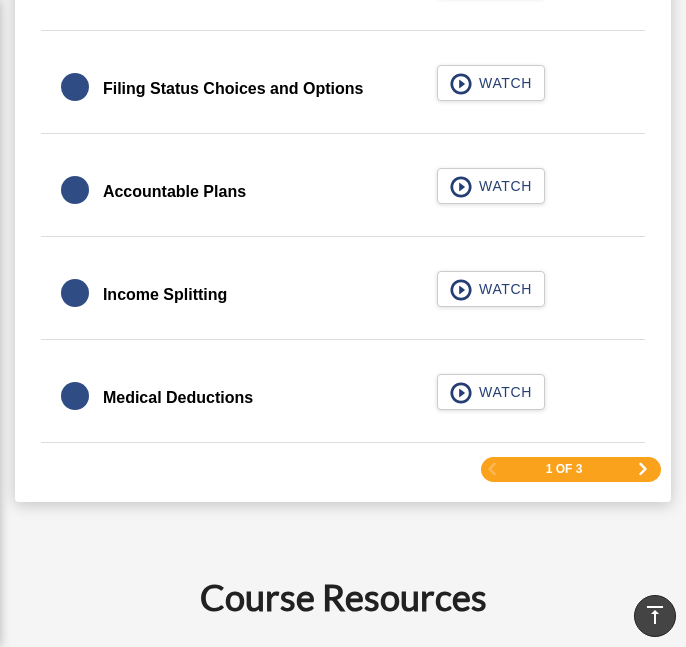 click on "1 of 3" at bounding box center [571, 469] 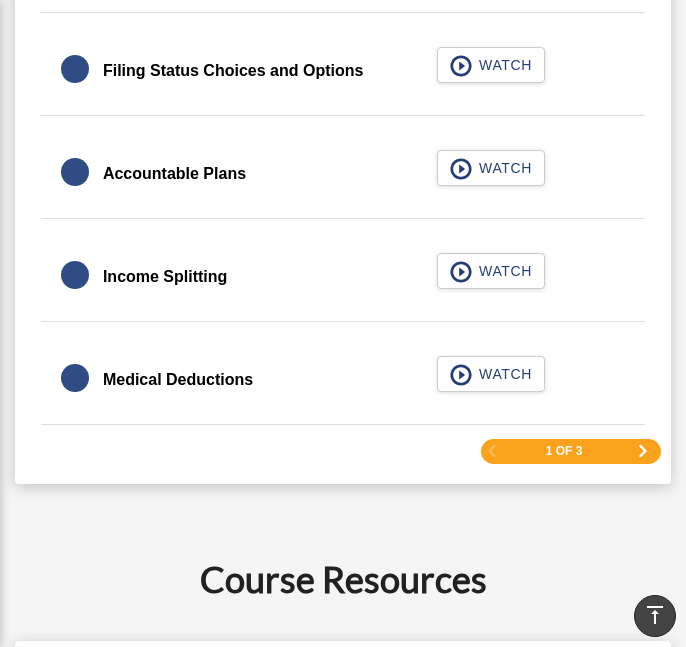 scroll, scrollTop: 3074, scrollLeft: 0, axis: vertical 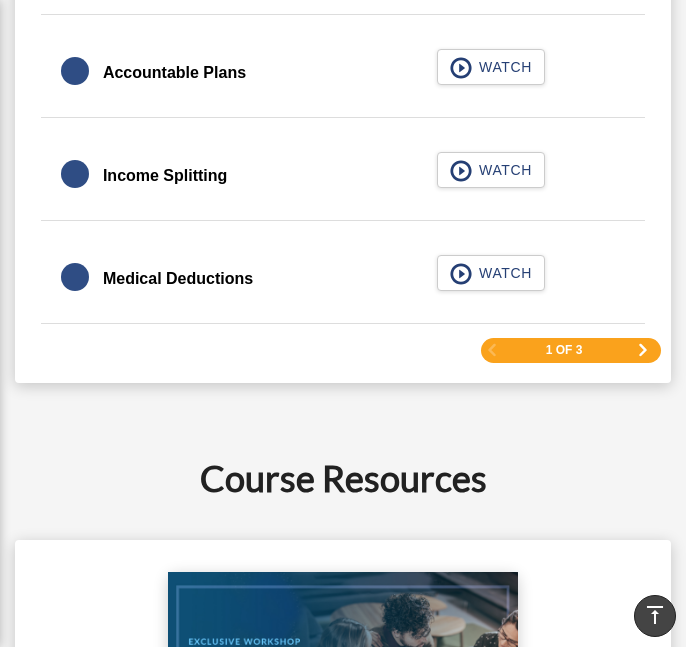 click on "1 of 3" at bounding box center [564, 350] 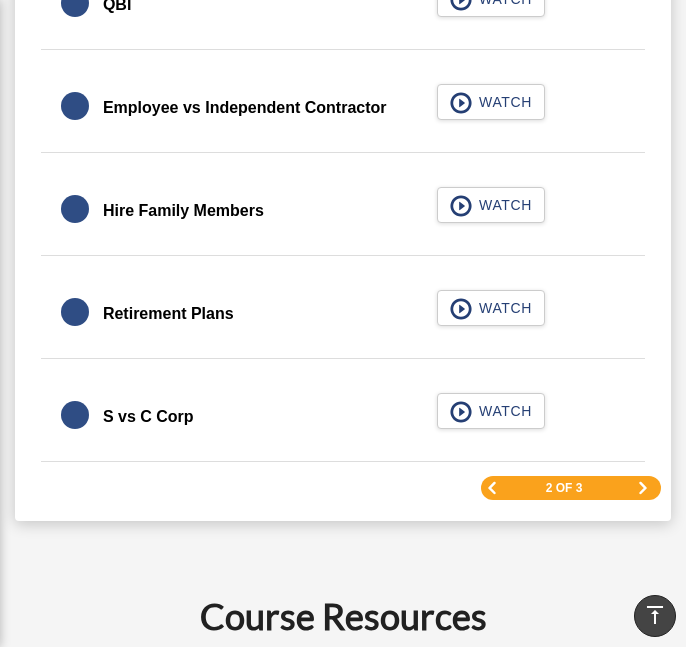 scroll, scrollTop: 2863, scrollLeft: 0, axis: vertical 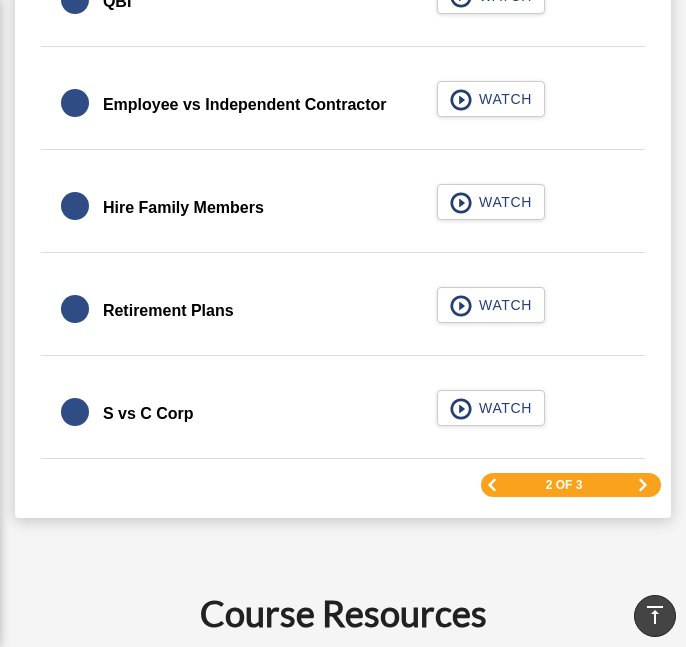click on "2 of 3" at bounding box center (571, 485) 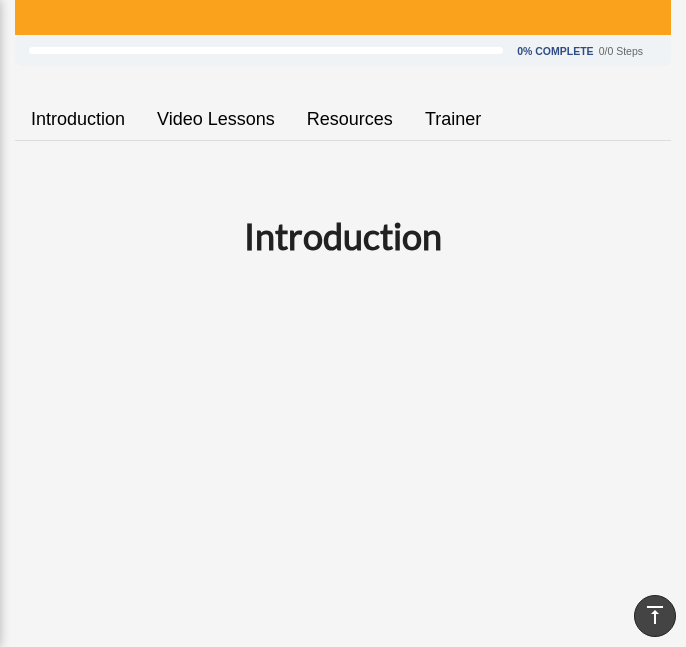 scroll, scrollTop: 0, scrollLeft: 0, axis: both 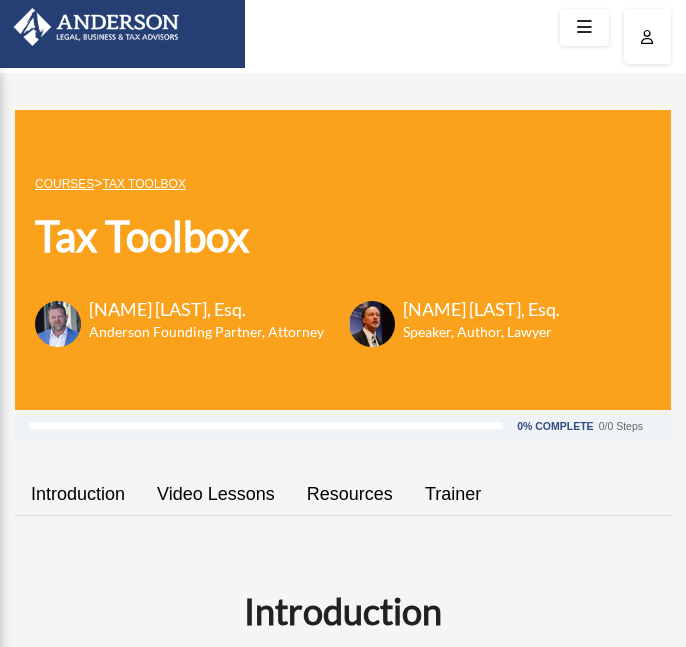 click on "Video Lessons" at bounding box center (216, 494) 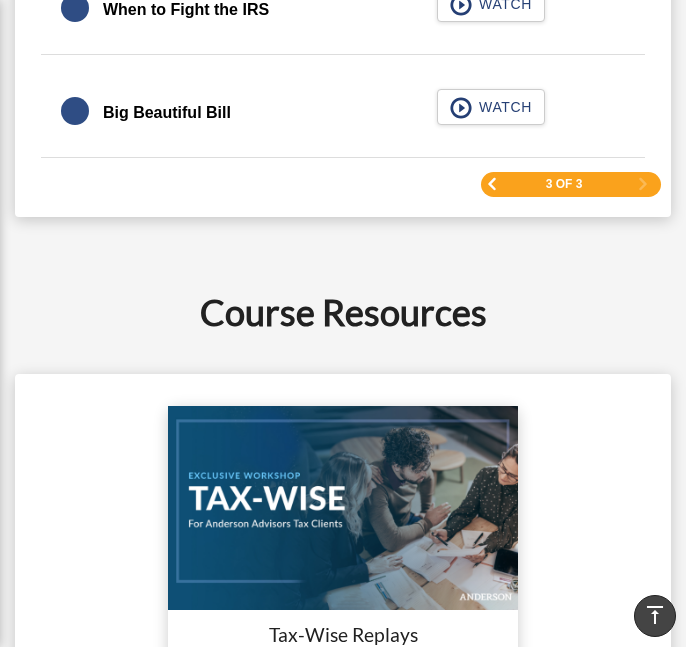 click at bounding box center [492, 184] 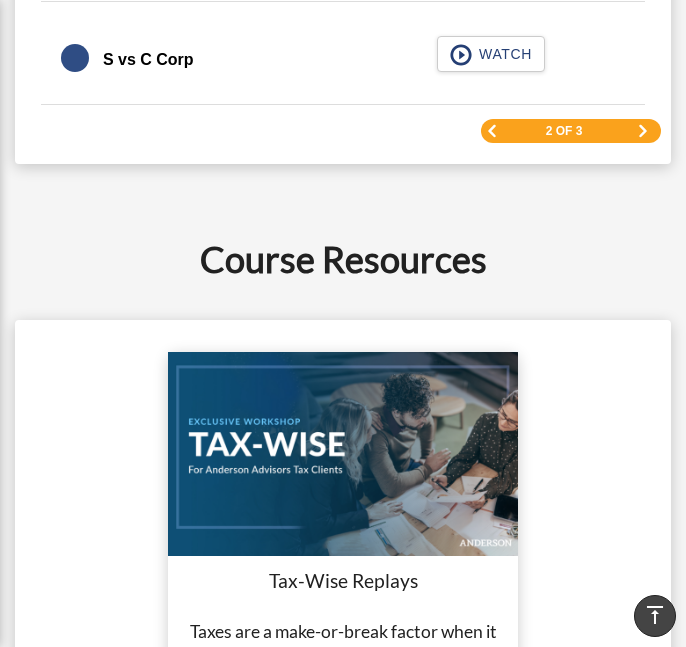 scroll, scrollTop: 3246, scrollLeft: 0, axis: vertical 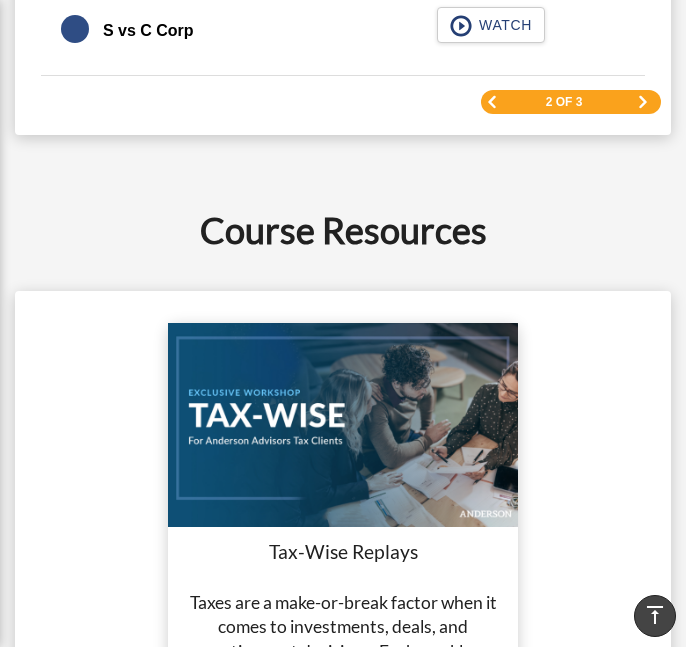 click at bounding box center [492, 102] 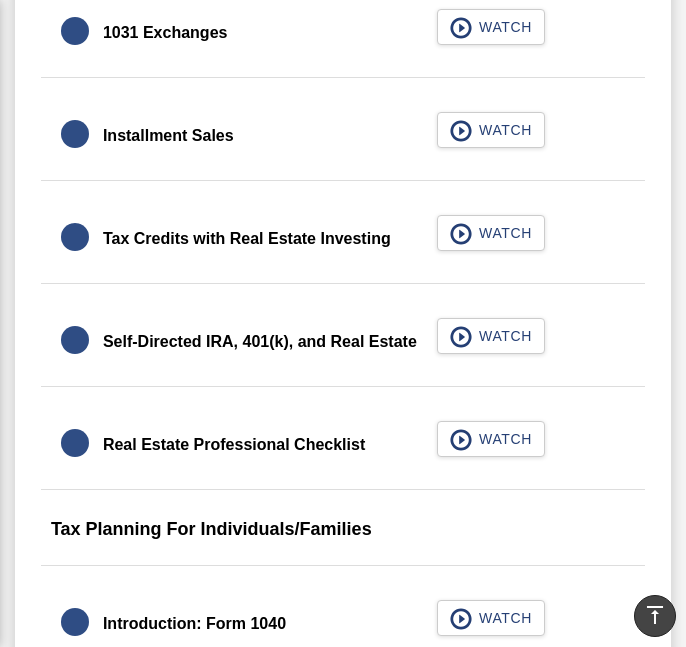 scroll, scrollTop: 2318, scrollLeft: 0, axis: vertical 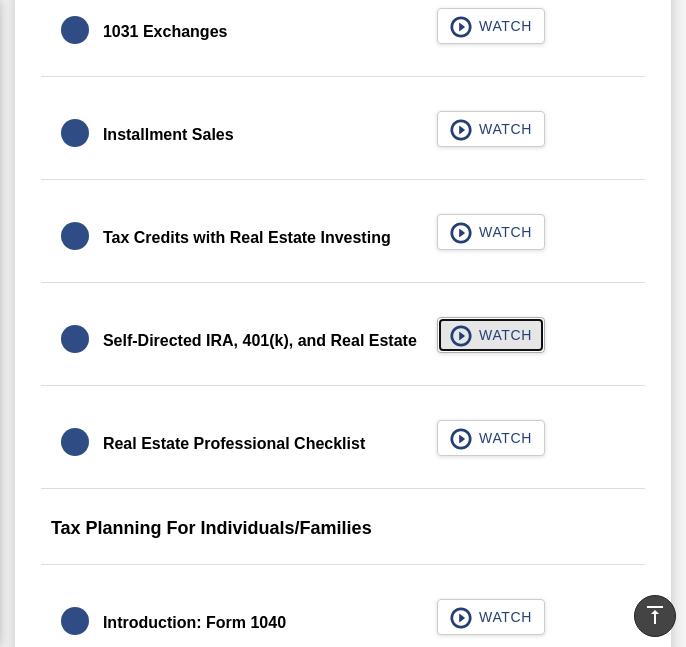 click on "WATCH" at bounding box center [502, 335] 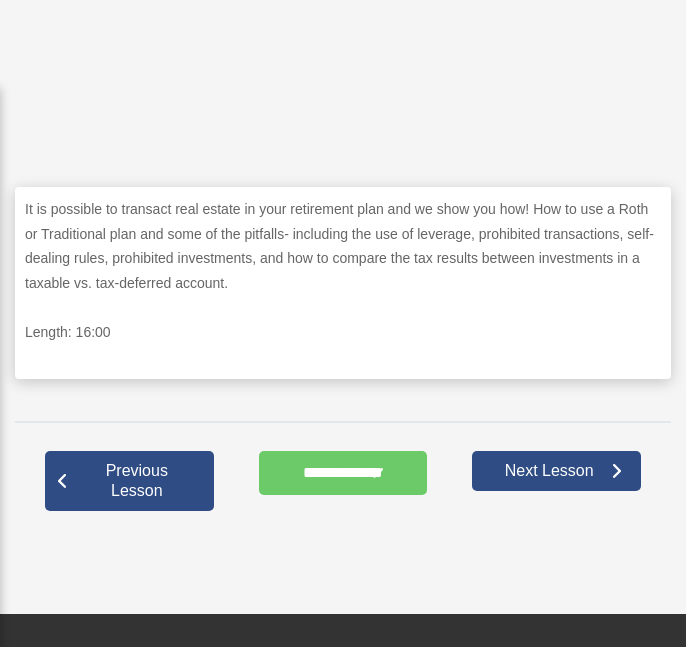 scroll, scrollTop: 789, scrollLeft: 0, axis: vertical 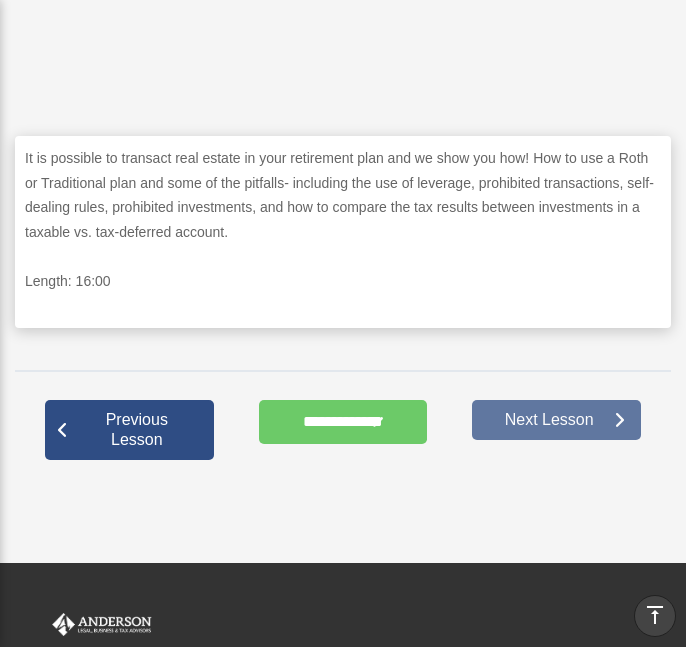 click on "Next Lesson" at bounding box center [549, 420] 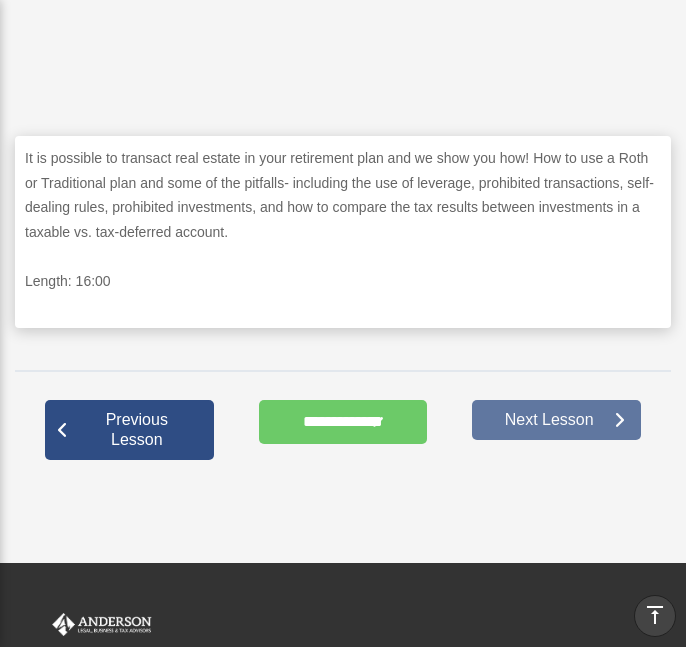 click on "Next Lesson" at bounding box center (549, 420) 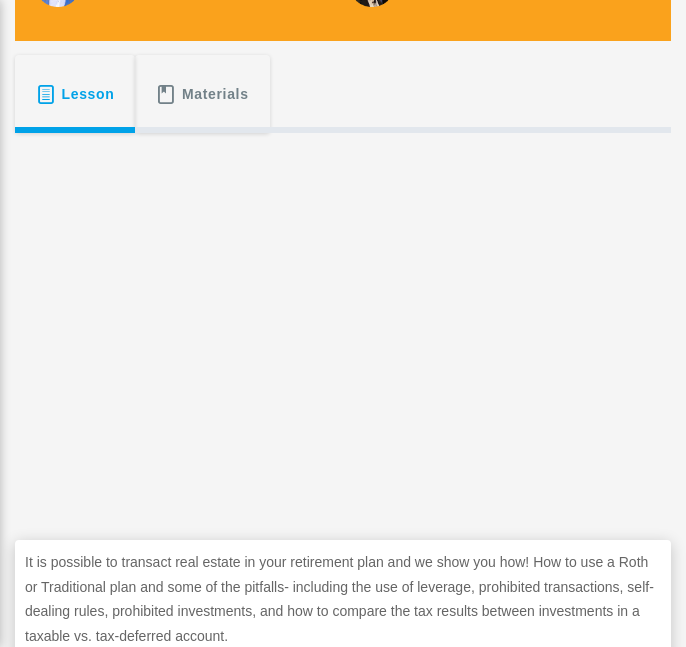 scroll, scrollTop: 408, scrollLeft: 0, axis: vertical 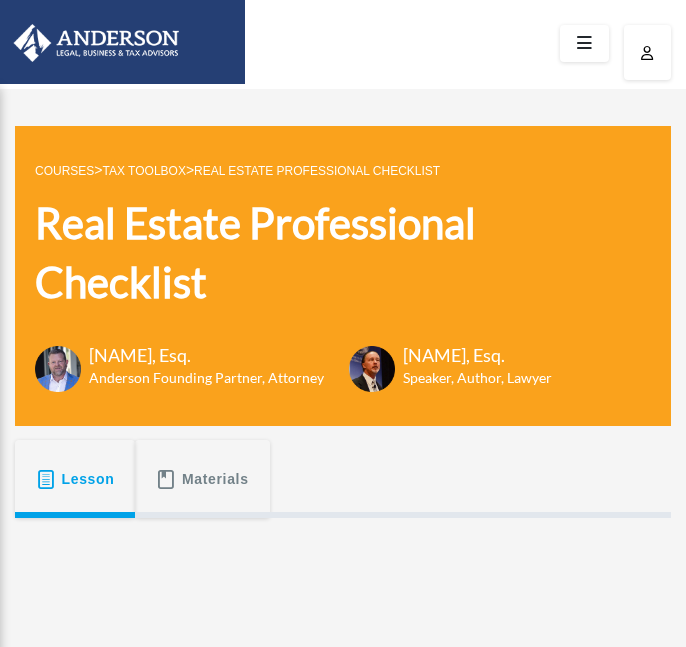click at bounding box center [584, 43] 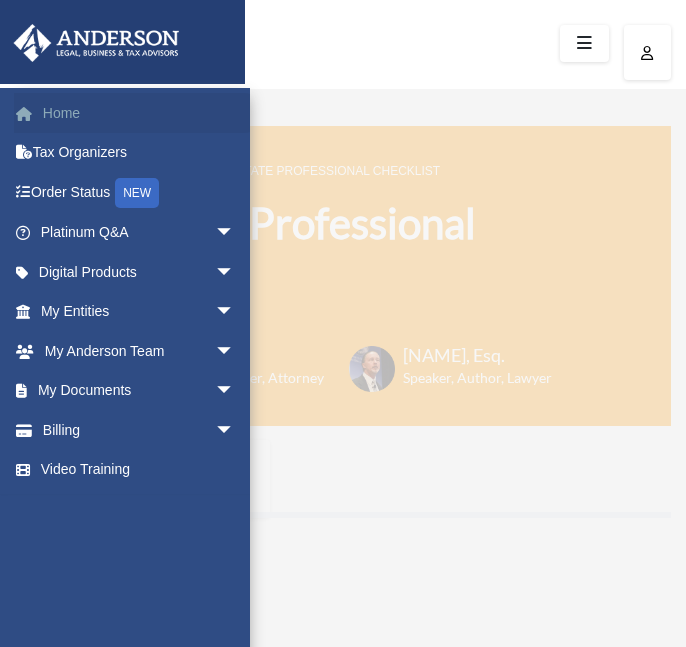 click on "Home" at bounding box center (139, 113) 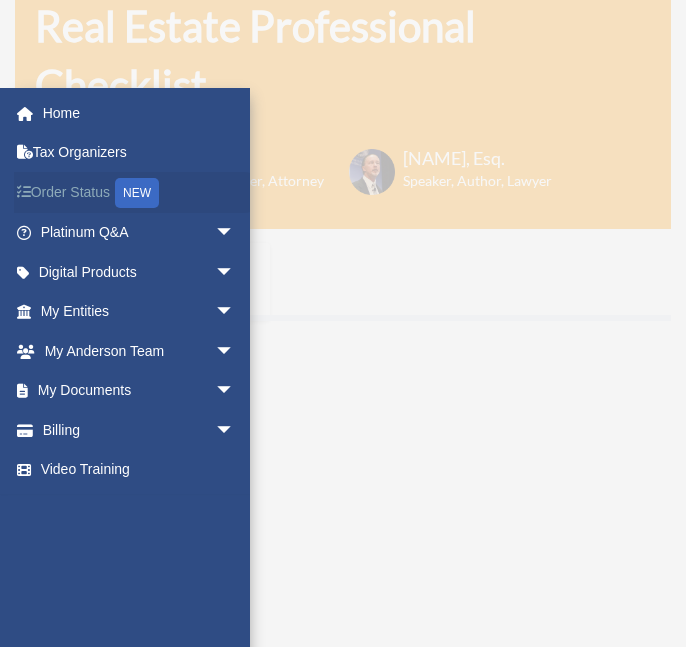 scroll, scrollTop: 227, scrollLeft: 0, axis: vertical 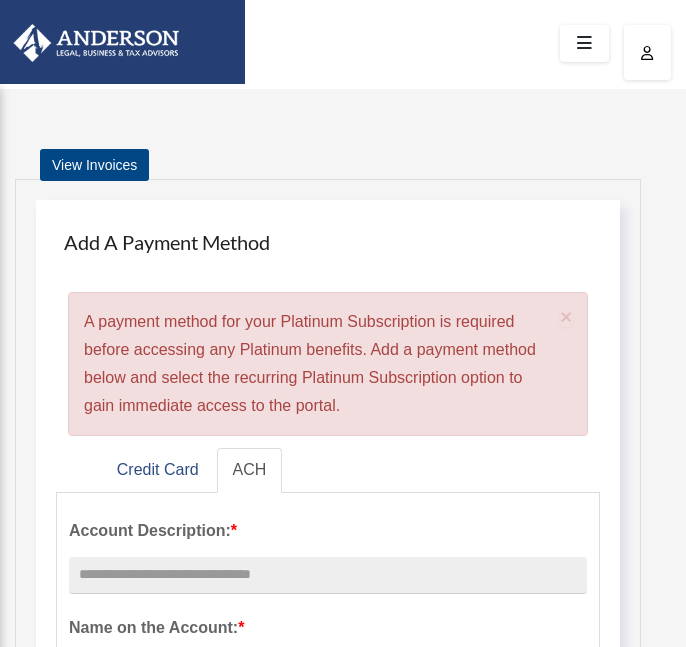click at bounding box center (584, 43) 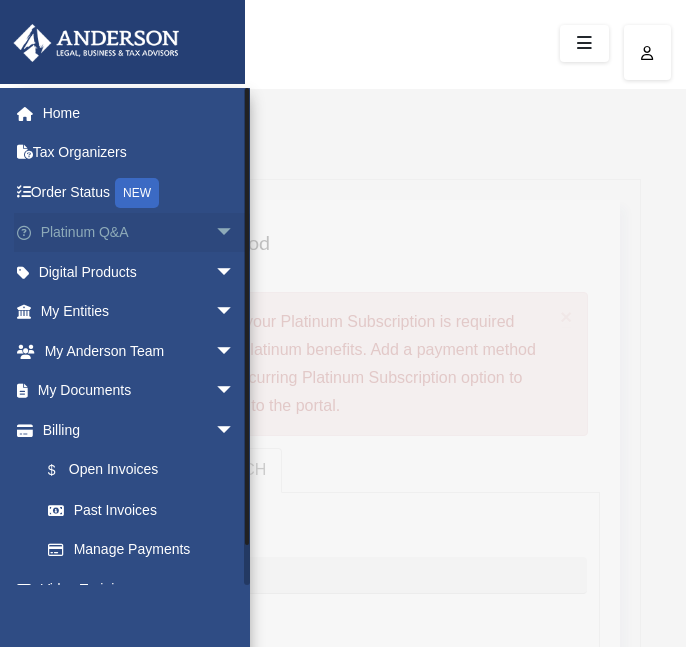 click on "Platinum Q&A arrow_drop_down" at bounding box center (139, 233) 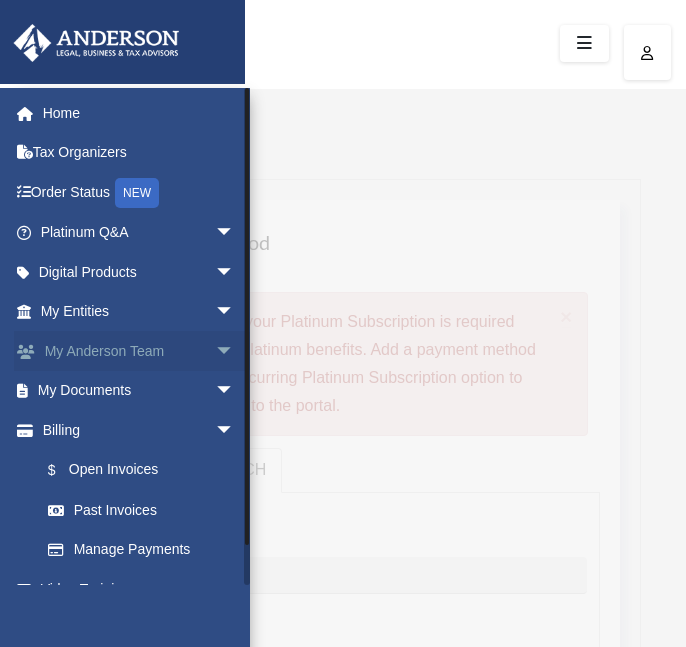 click on "My Anderson Team arrow_drop_down" at bounding box center (139, 351) 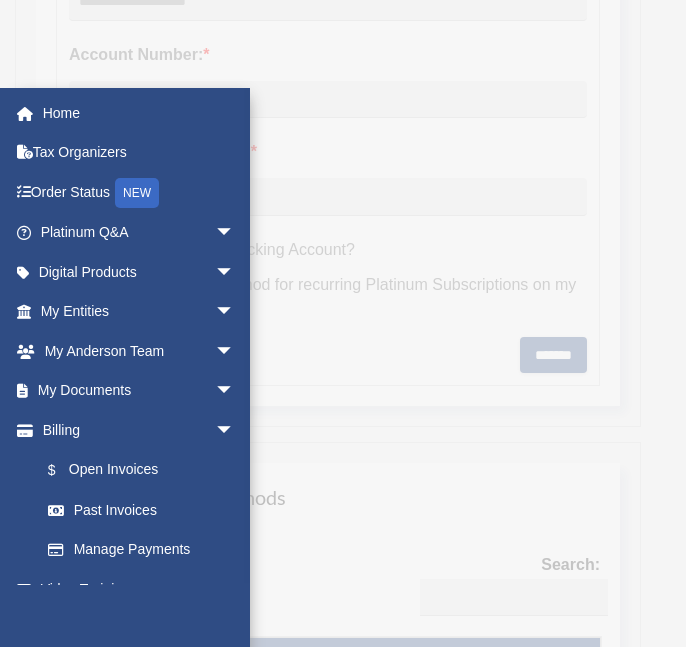 scroll, scrollTop: 1022, scrollLeft: 0, axis: vertical 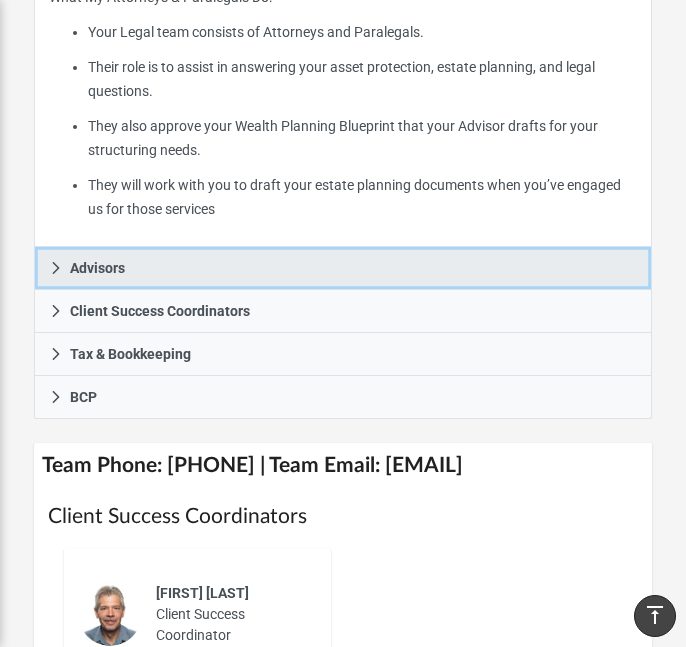 click on "Advisors" at bounding box center [342, 268] 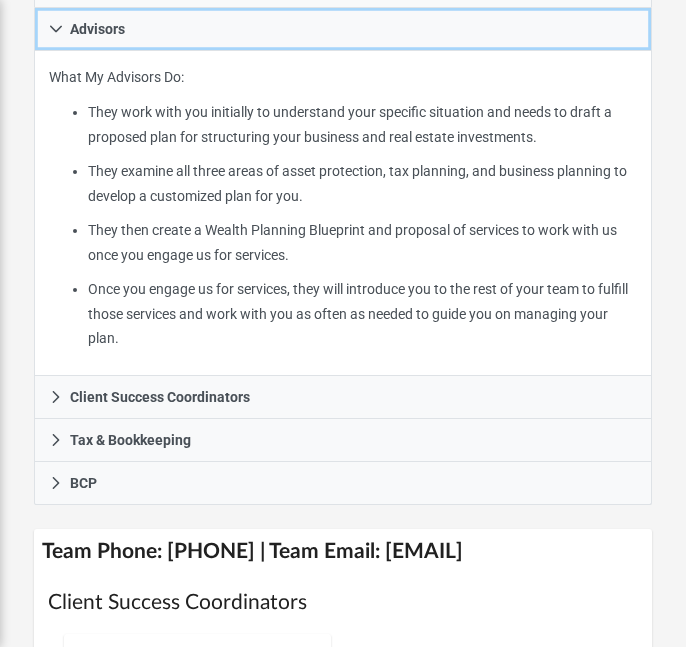 scroll, scrollTop: 750, scrollLeft: 0, axis: vertical 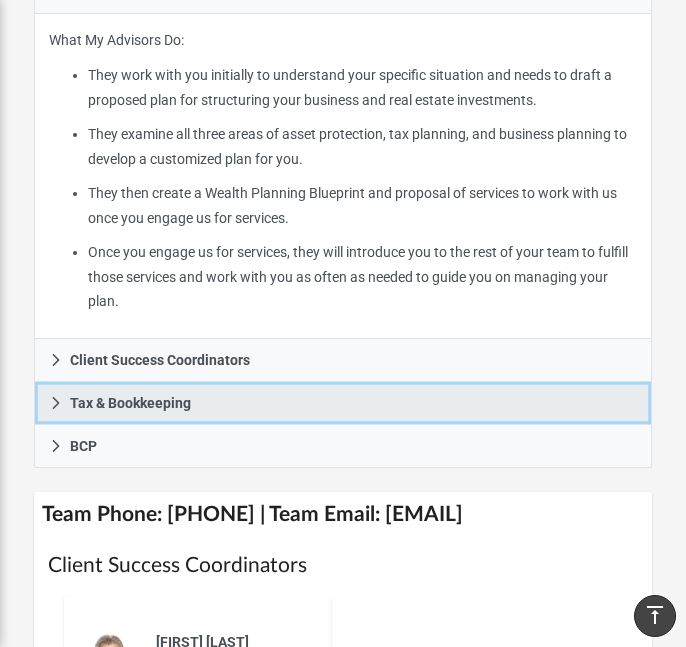 click on "Tax & Bookkeeping" at bounding box center (130, 403) 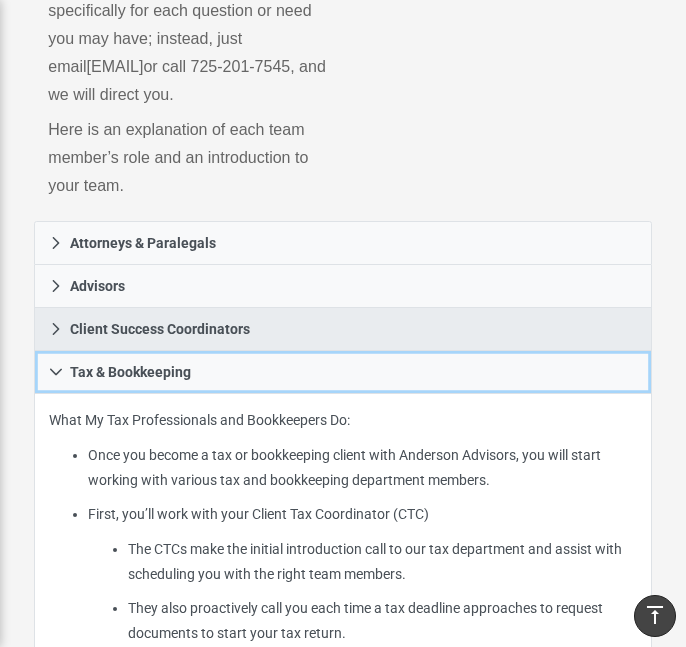 scroll, scrollTop: 455, scrollLeft: 0, axis: vertical 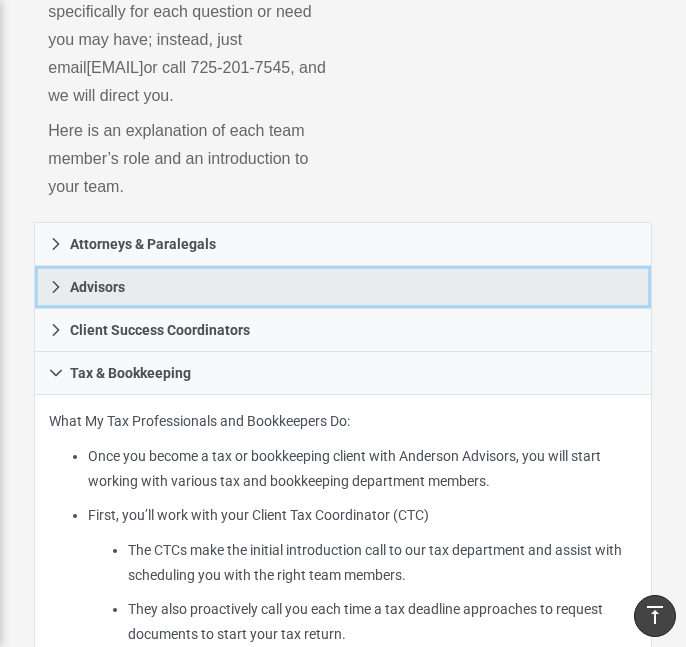 click on "Advisors" at bounding box center (342, 287) 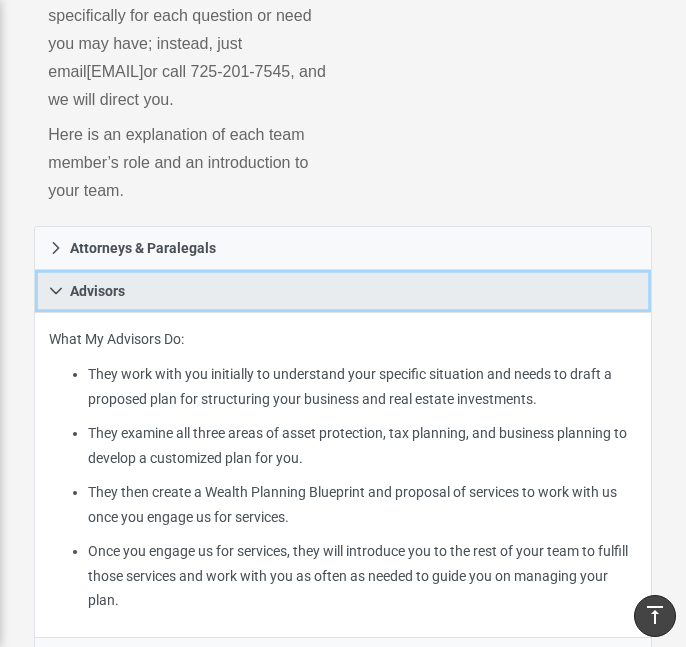 scroll, scrollTop: 0, scrollLeft: 0, axis: both 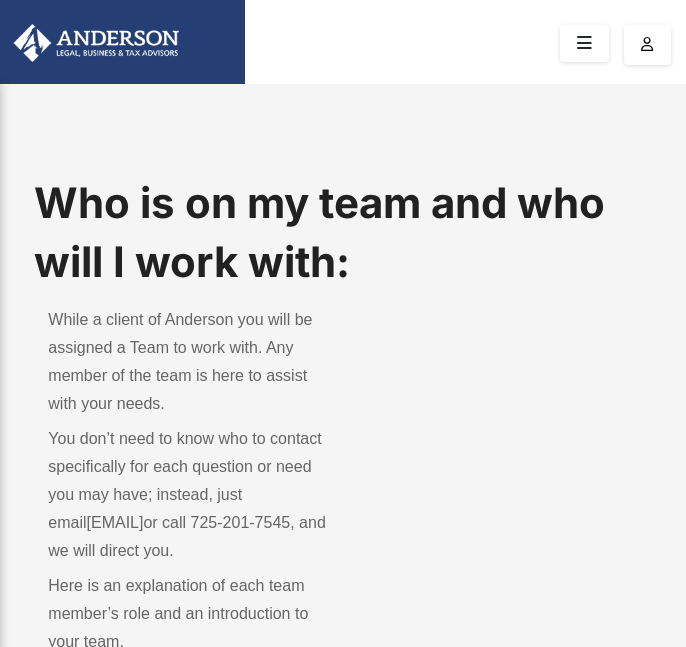 click at bounding box center (584, 43) 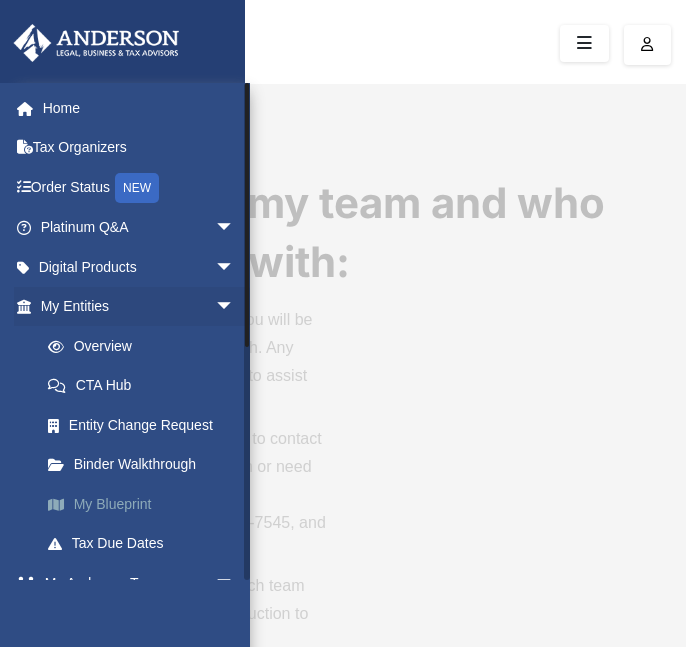 click on "My Blueprint" at bounding box center (146, 504) 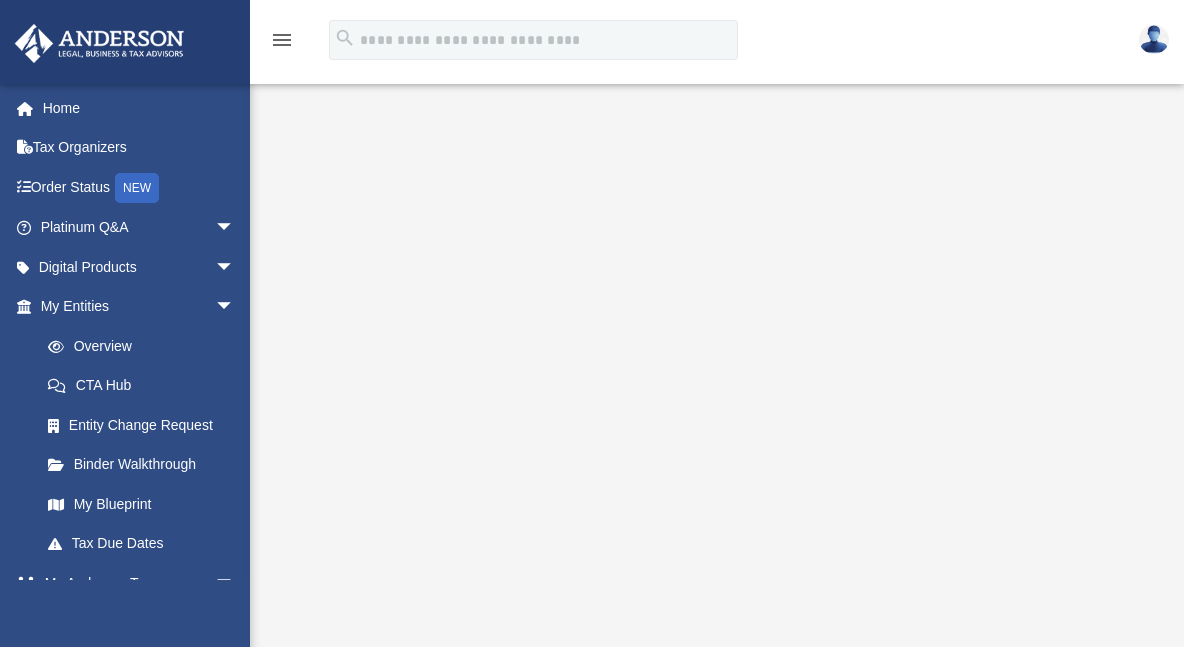 scroll, scrollTop: 244, scrollLeft: 0, axis: vertical 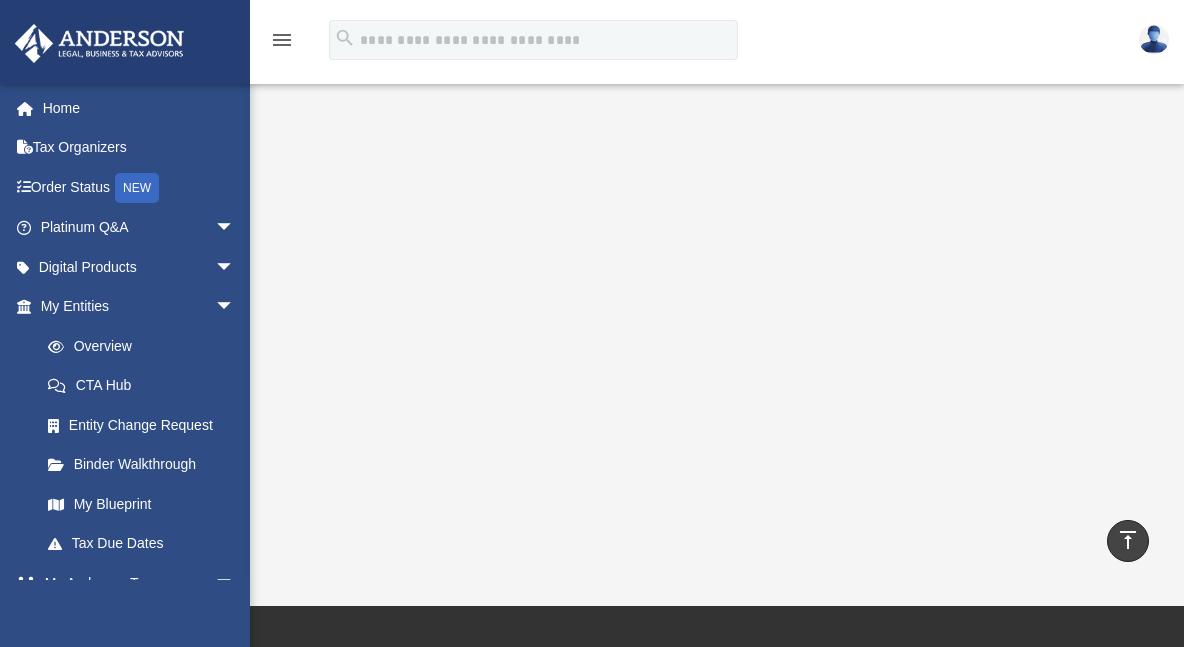drag, startPoint x: 243, startPoint y: 625, endPoint x: 252, endPoint y: 583, distance: 42.953465 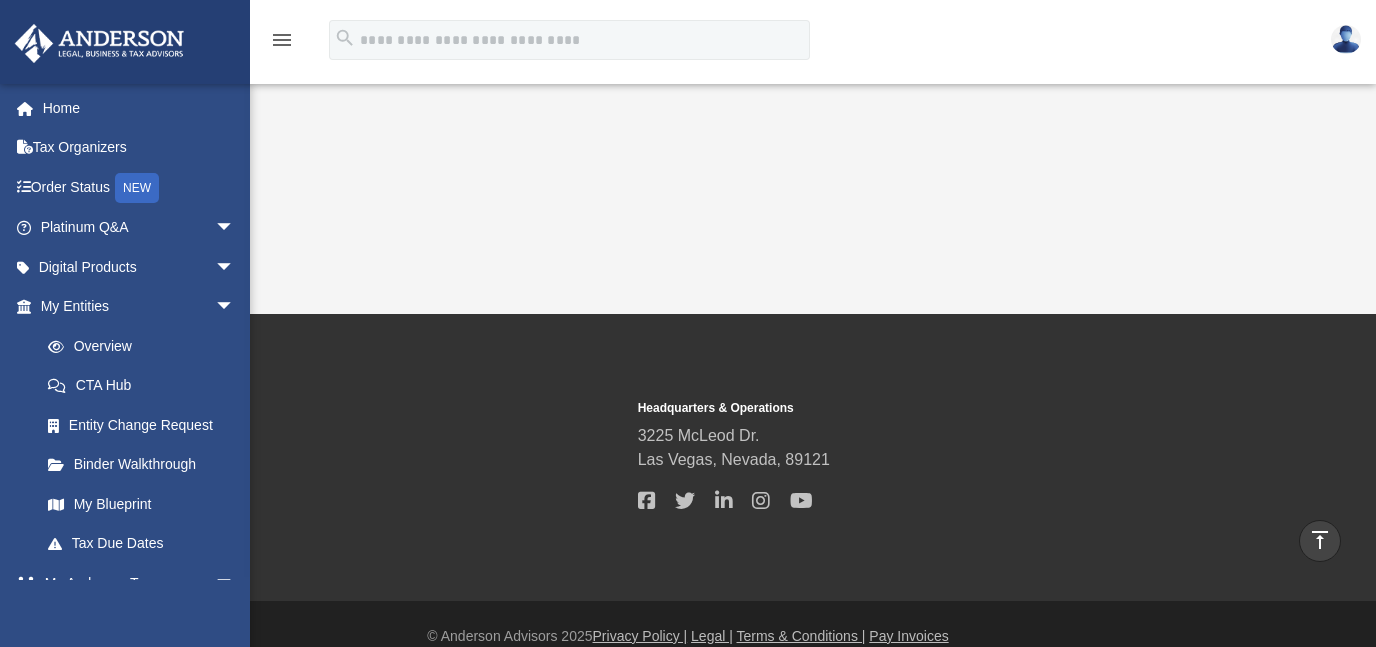 scroll, scrollTop: 655, scrollLeft: 0, axis: vertical 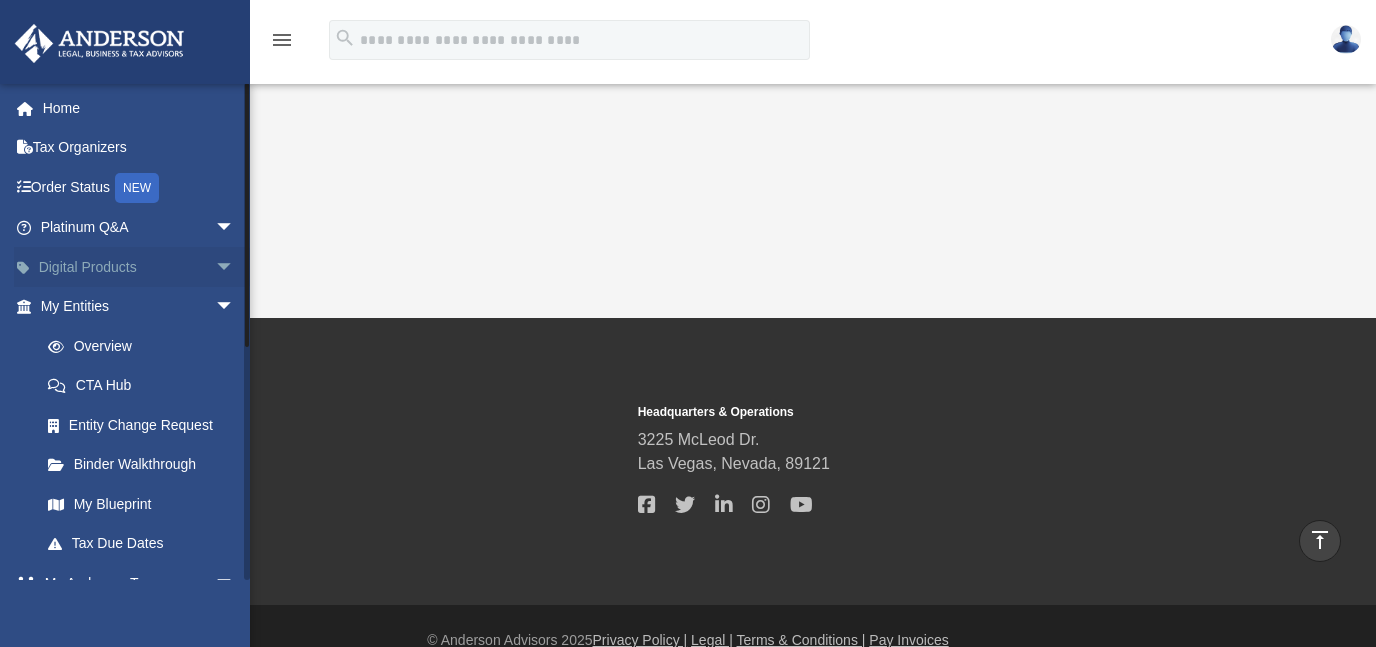 click on "Digital Products arrow_drop_down" at bounding box center [139, 267] 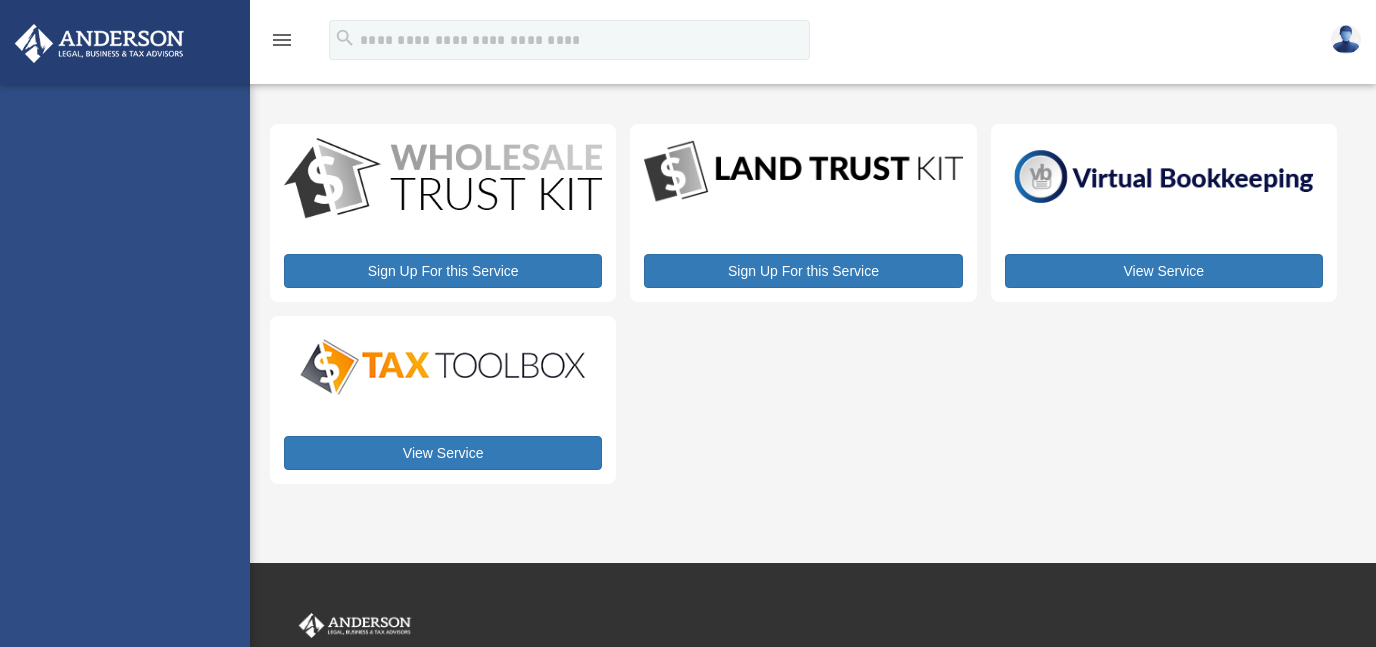 scroll, scrollTop: 0, scrollLeft: 0, axis: both 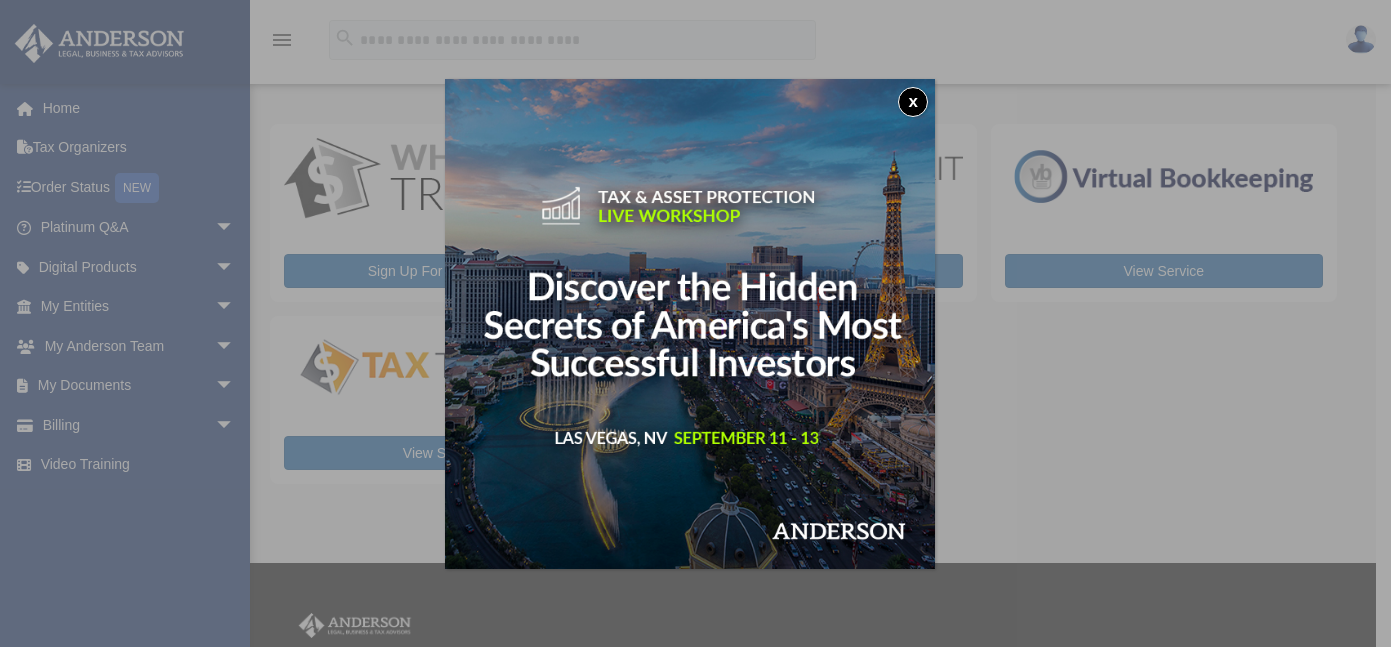 click on "x" at bounding box center (695, 323) 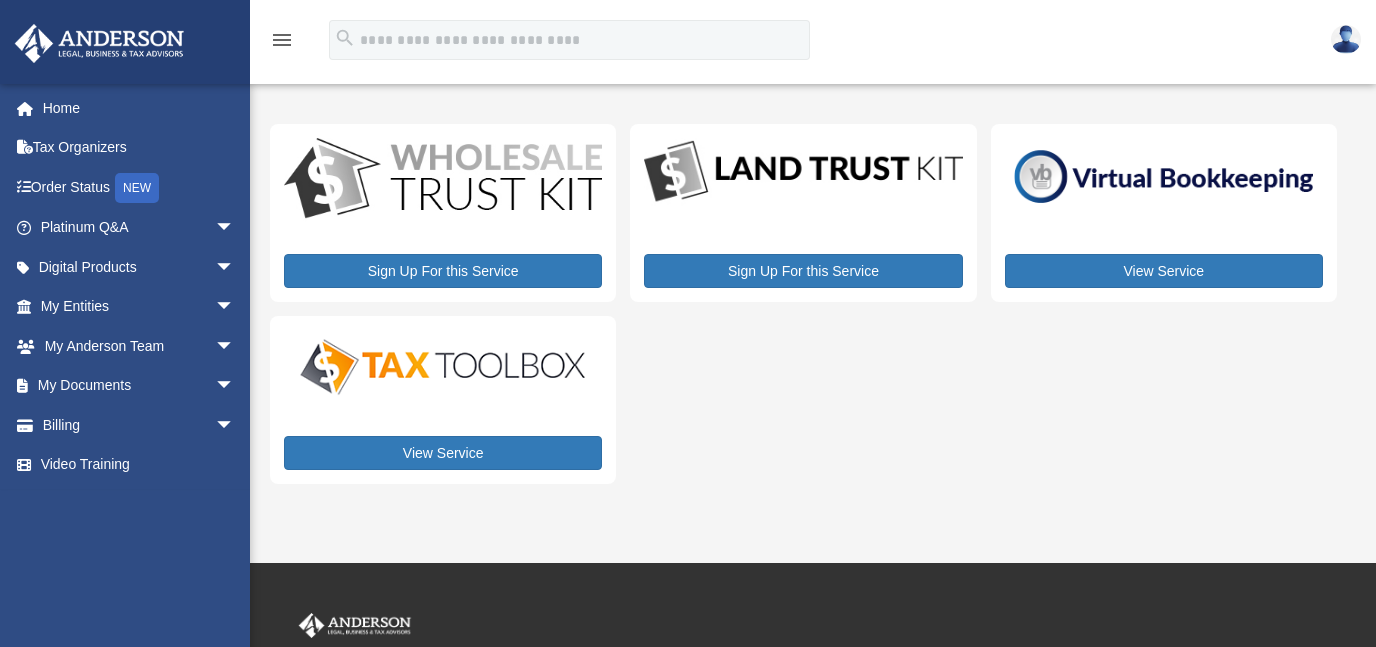 click on "My Documents arrow_drop_down" at bounding box center (139, 386) 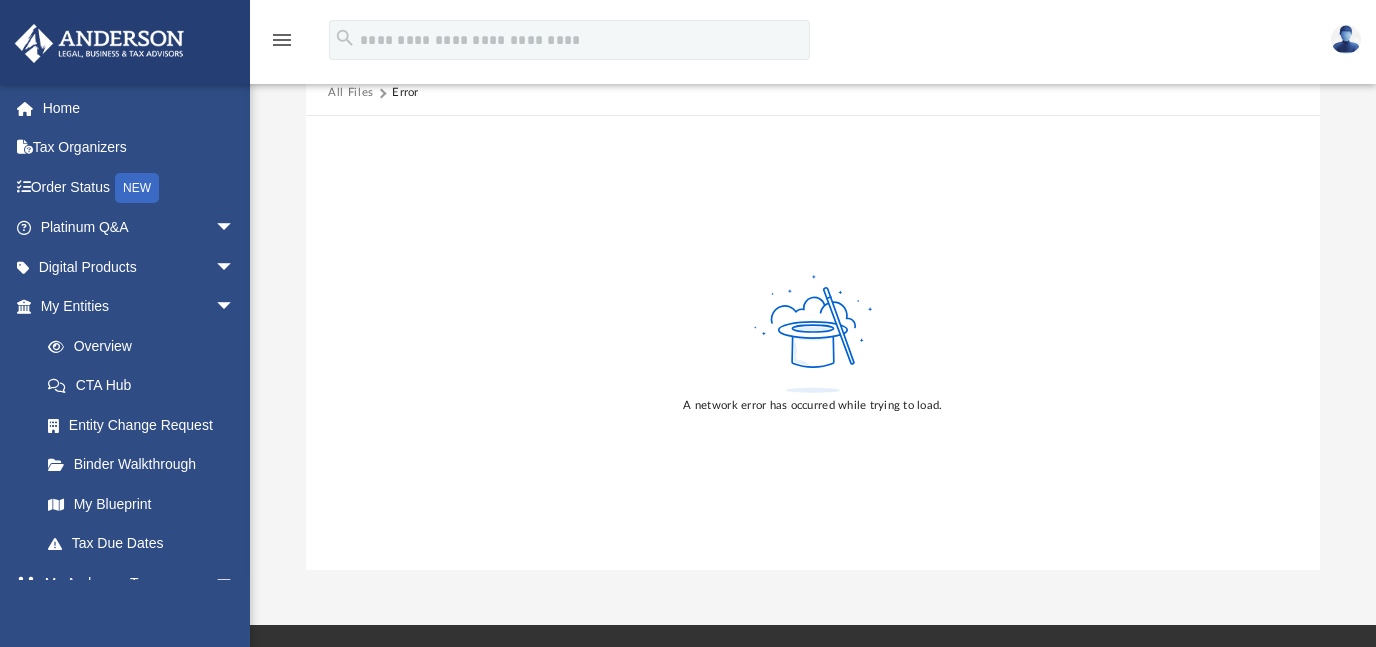 scroll, scrollTop: 186, scrollLeft: 0, axis: vertical 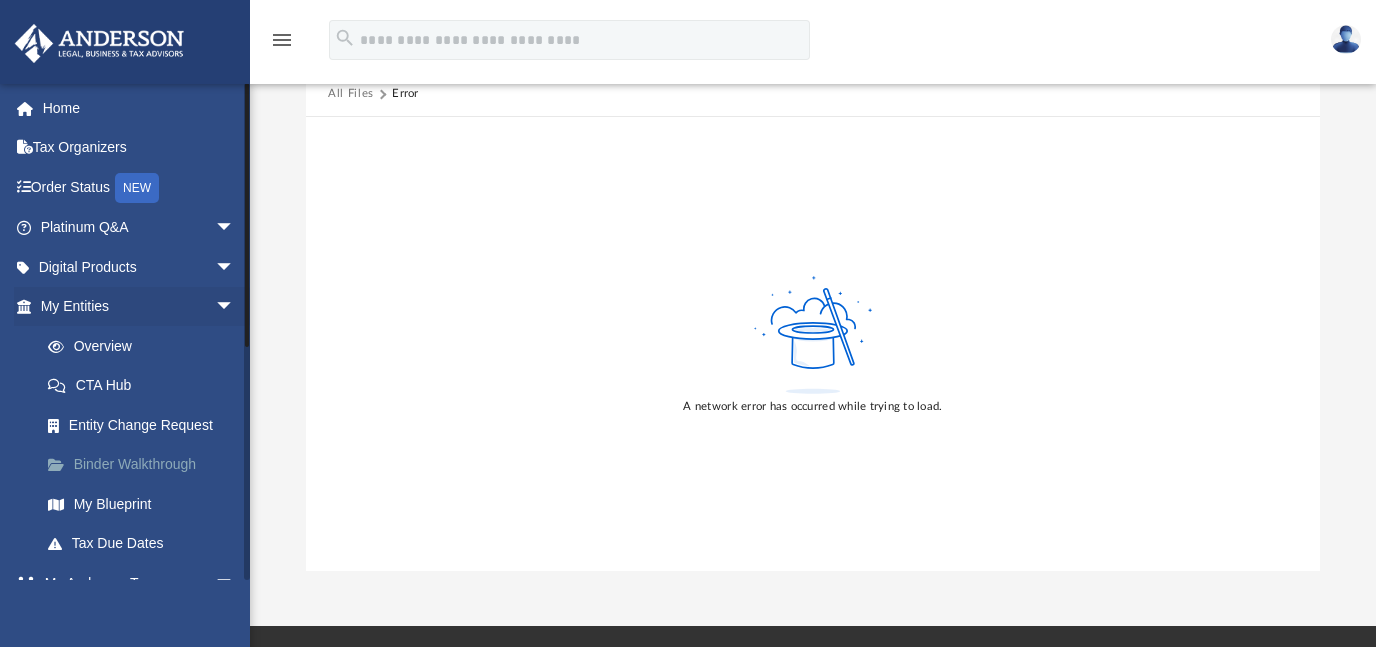 click on "Binder Walkthrough" at bounding box center (146, 465) 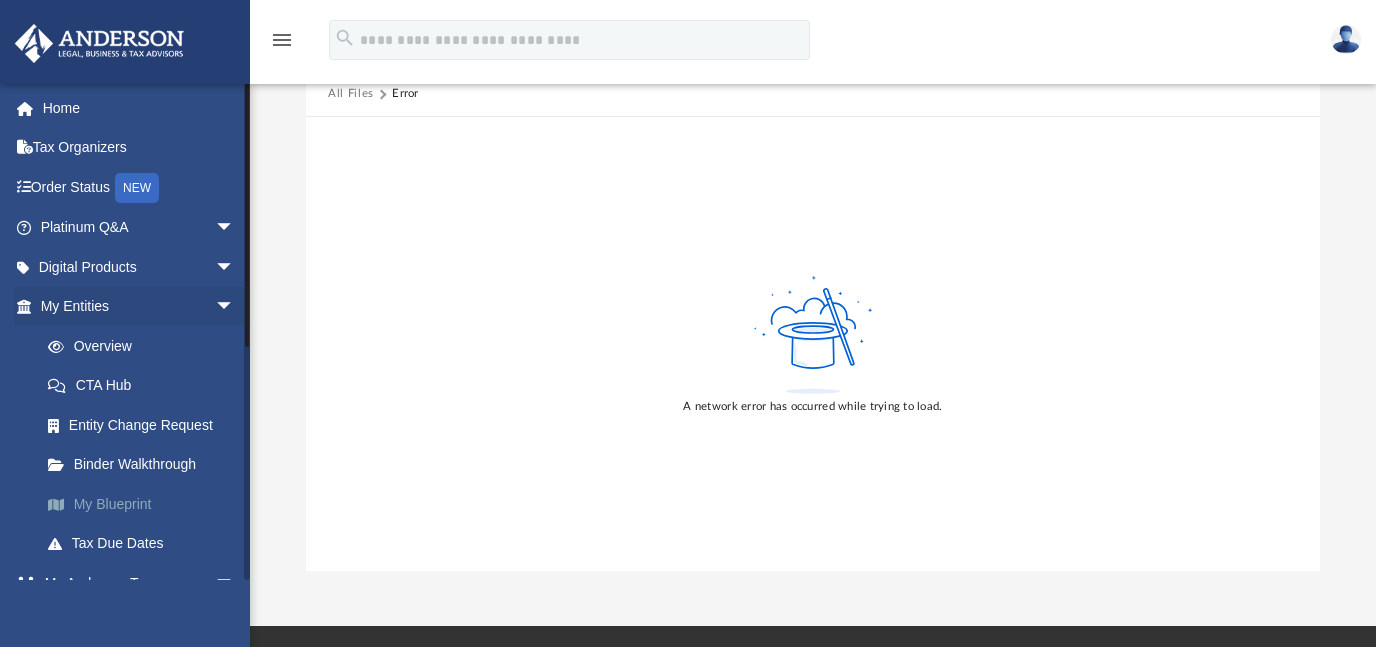 click on "My Blueprint" at bounding box center (146, 504) 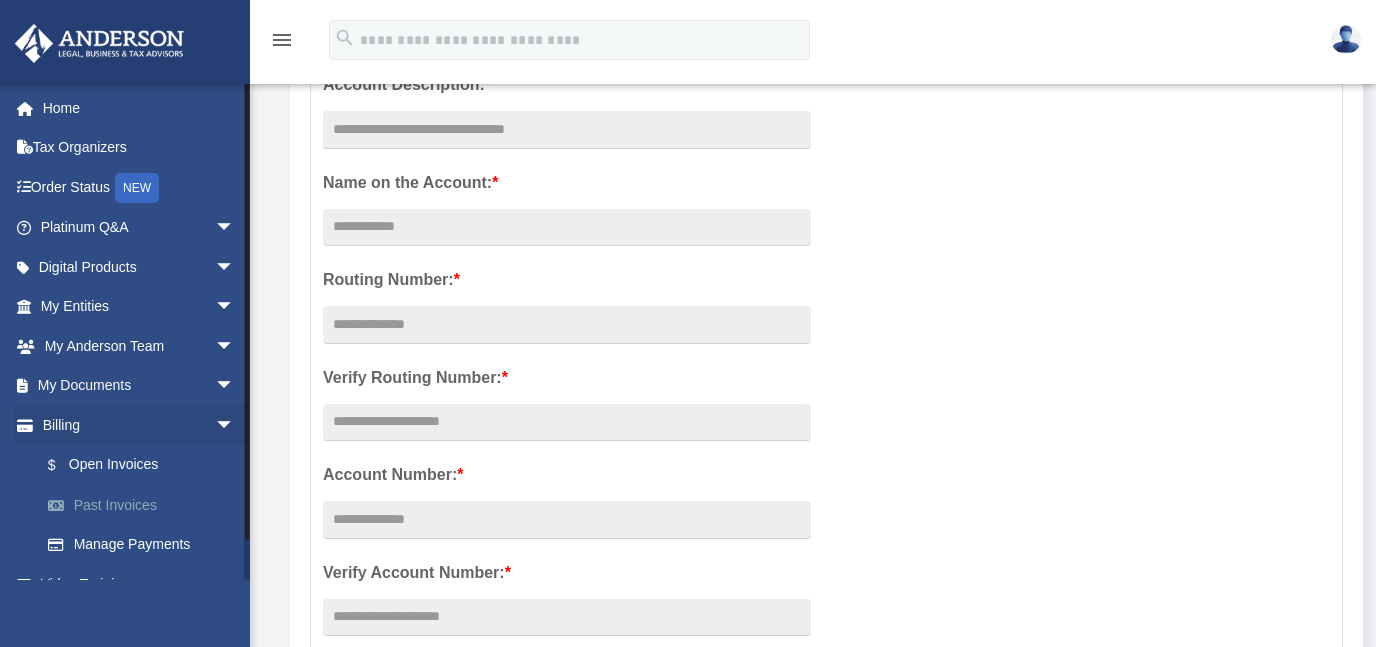 scroll, scrollTop: 353, scrollLeft: 0, axis: vertical 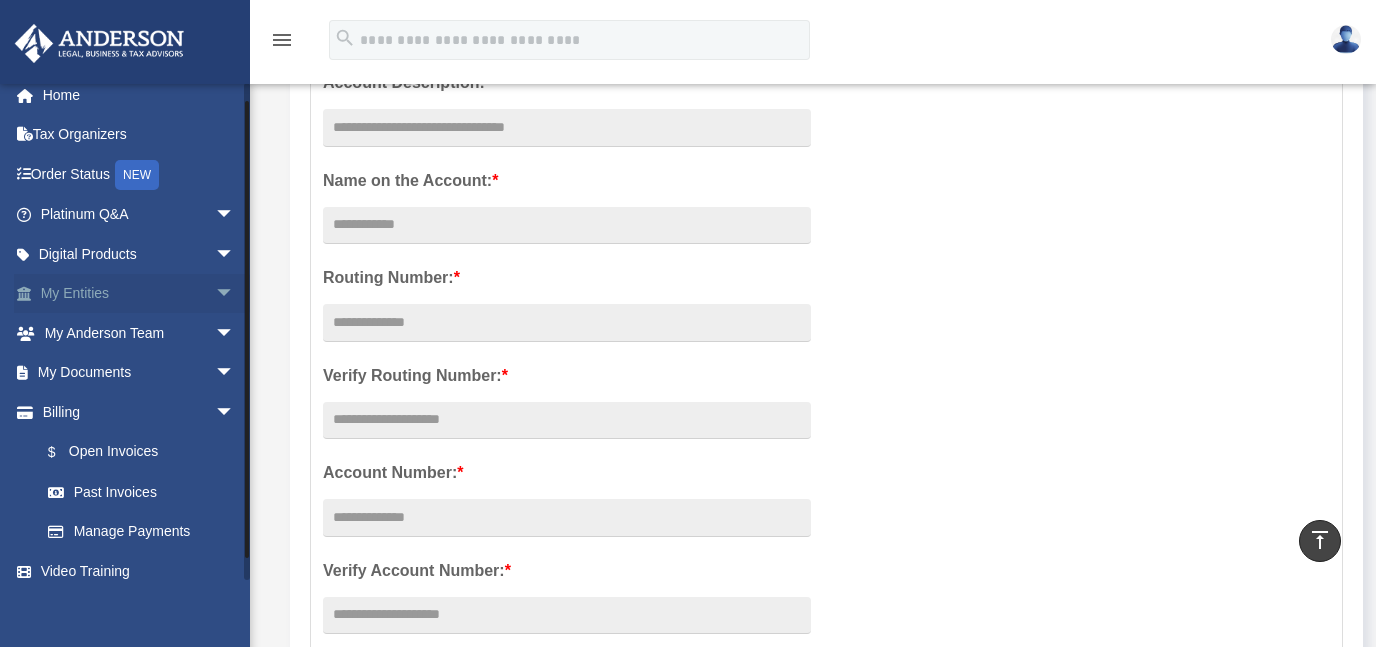 click on "My Entities arrow_drop_down" at bounding box center [139, 294] 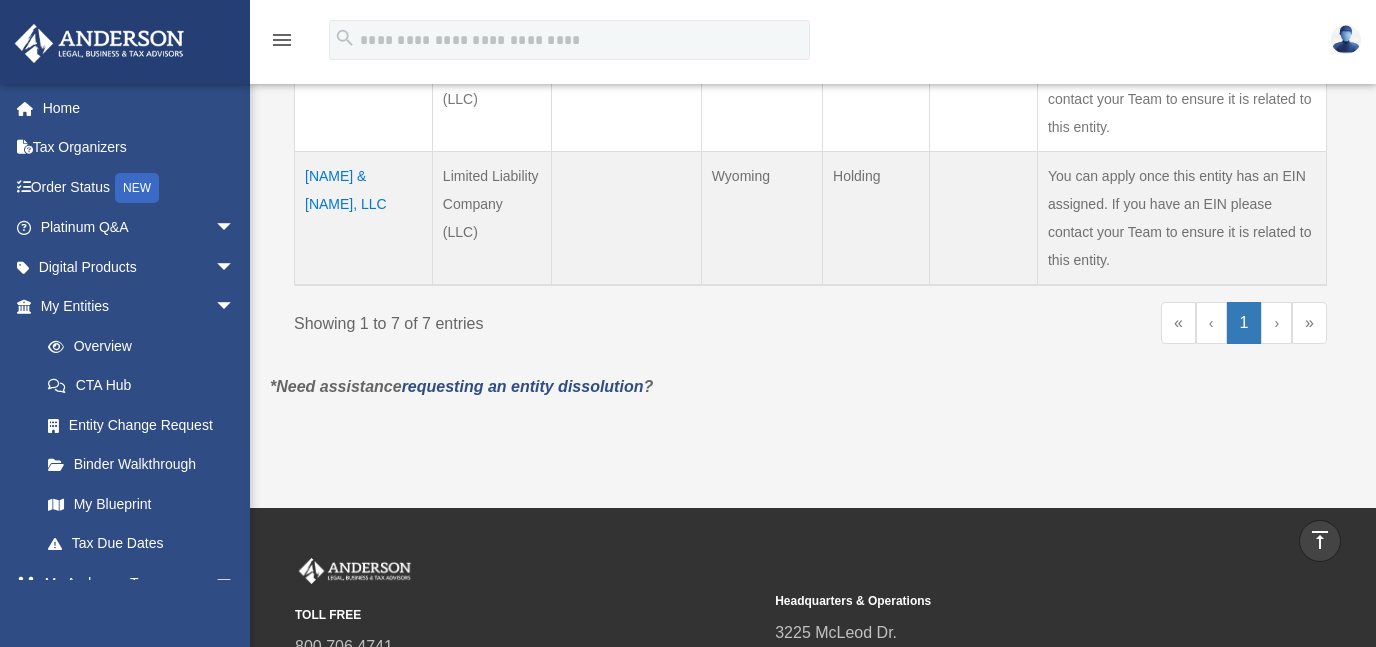 scroll, scrollTop: 1230, scrollLeft: 0, axis: vertical 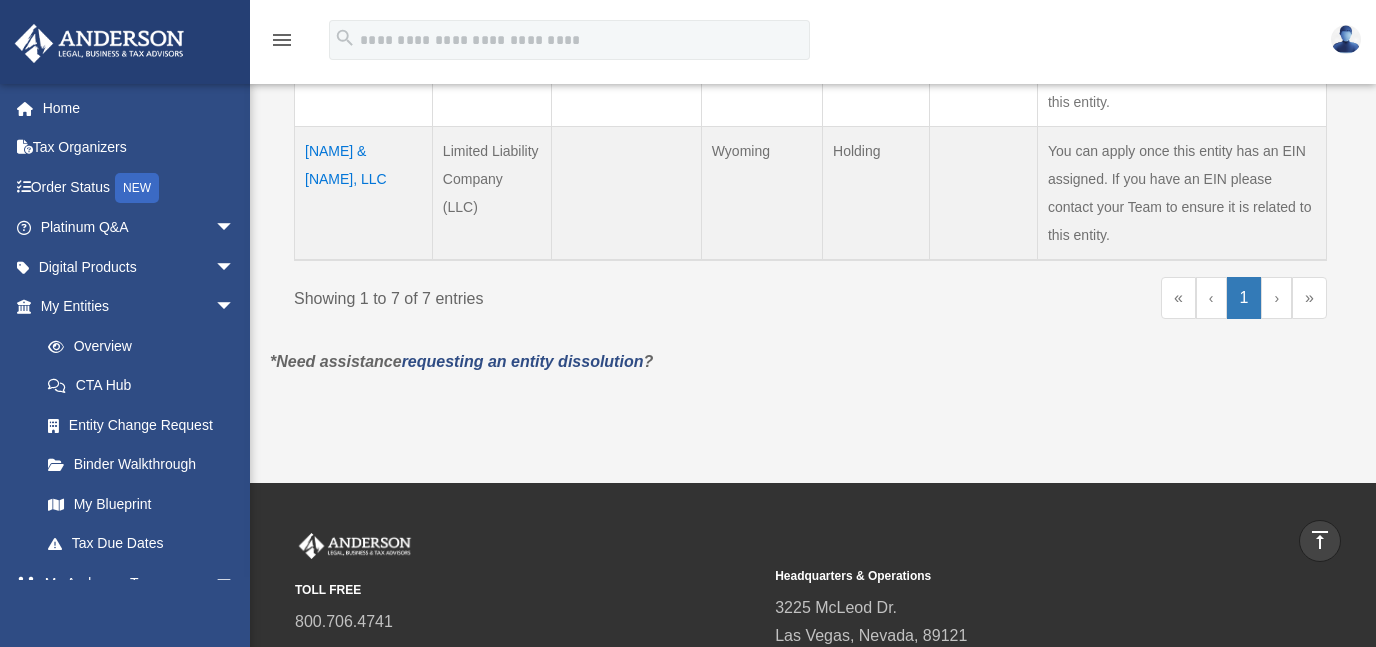 click on "›" at bounding box center (1276, 298) 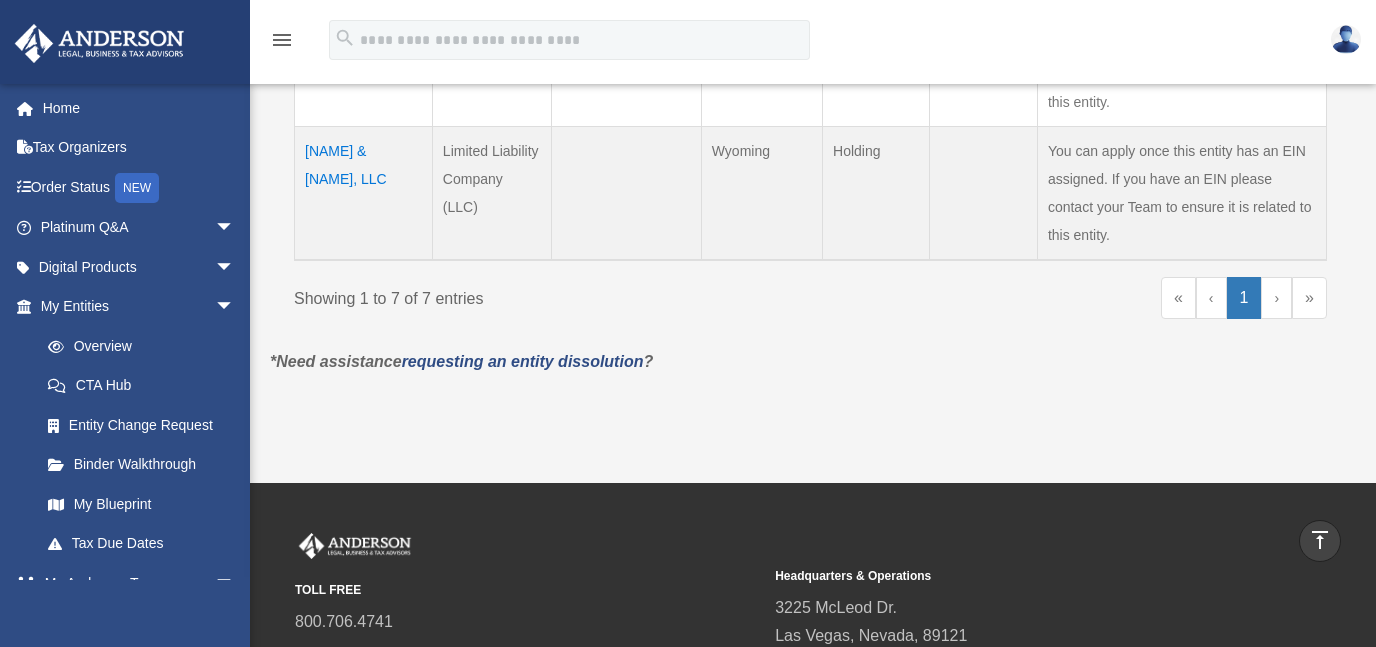 click on "›" at bounding box center (1276, 298) 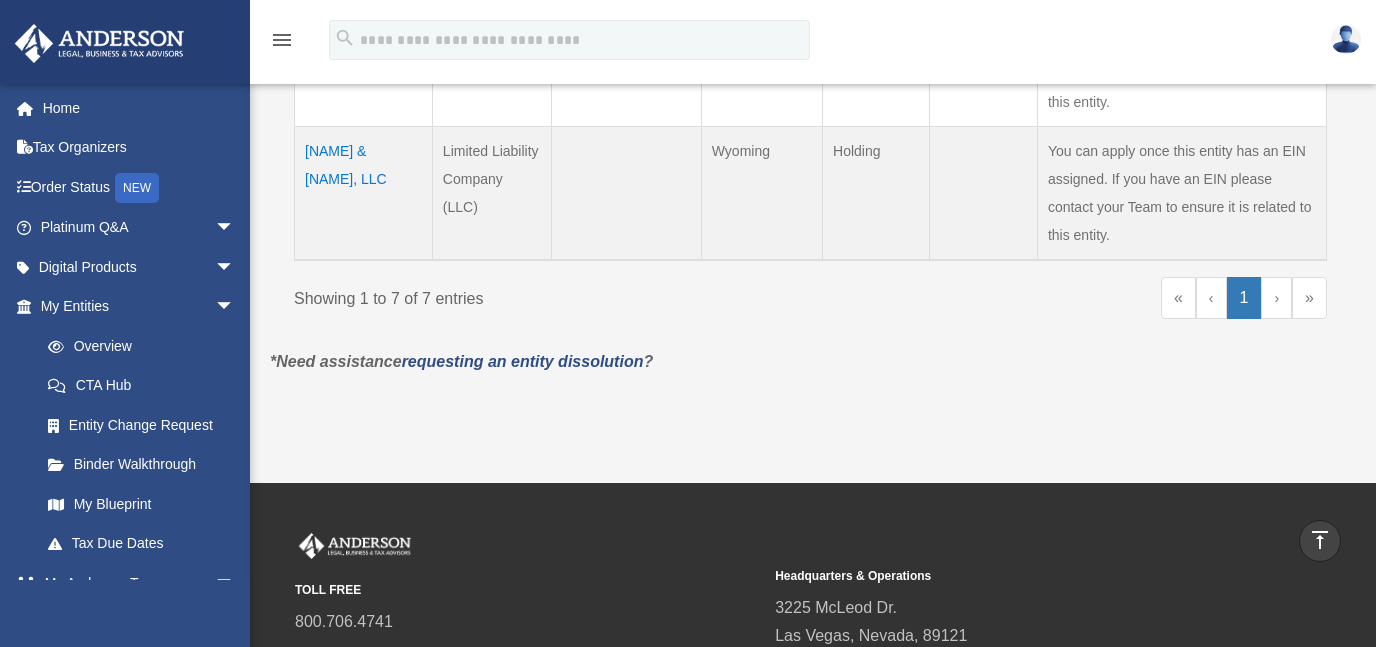 click on "»" at bounding box center (1309, 298) 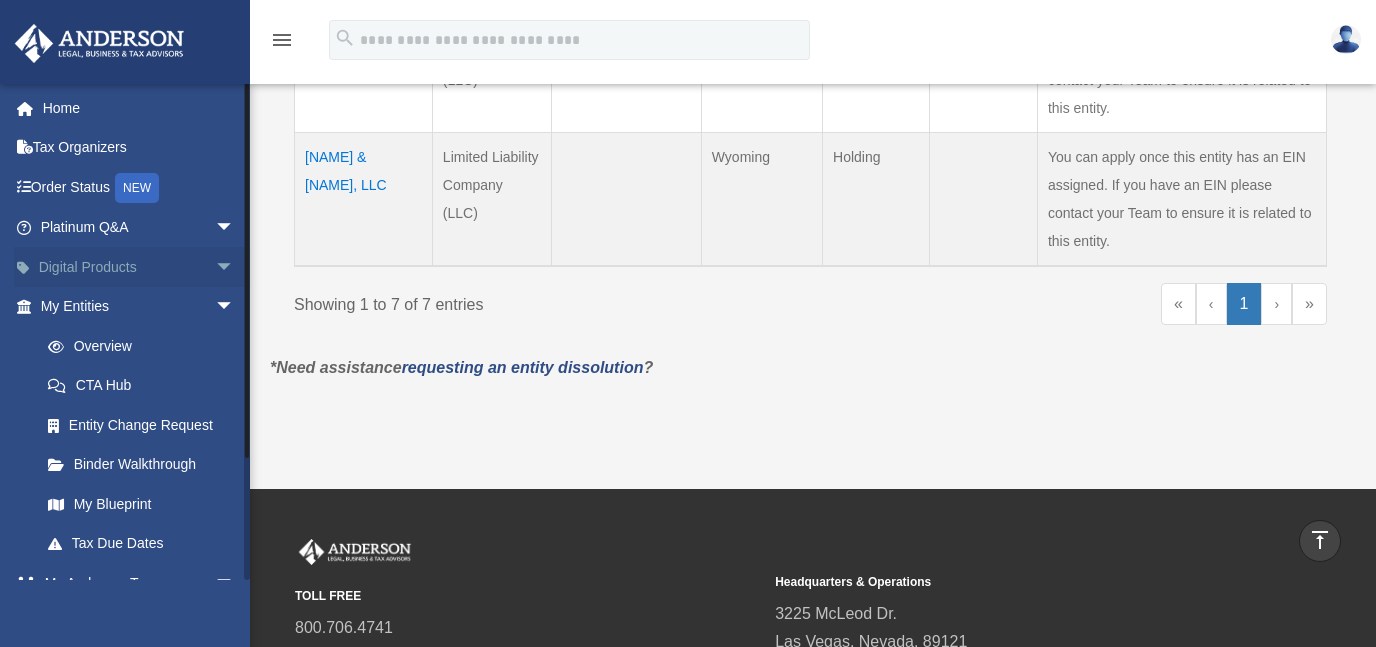 scroll, scrollTop: 1216, scrollLeft: 0, axis: vertical 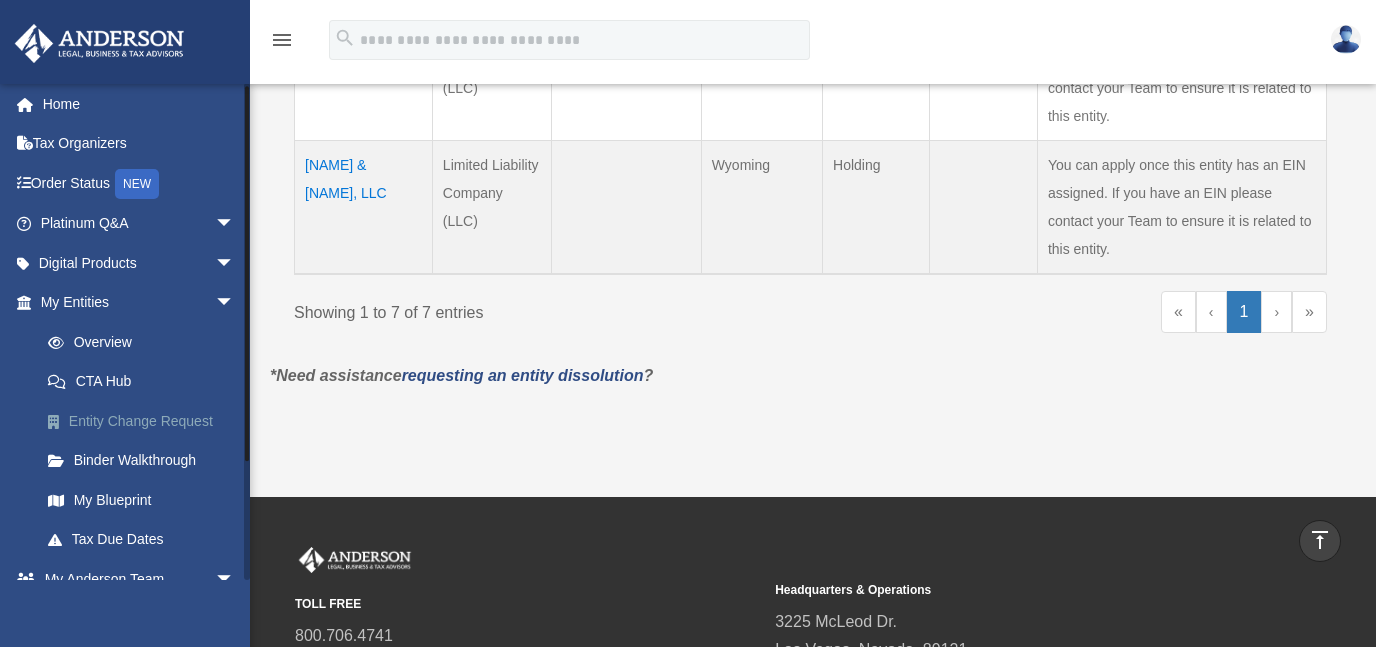 click on "Entity Change Request" at bounding box center (146, 421) 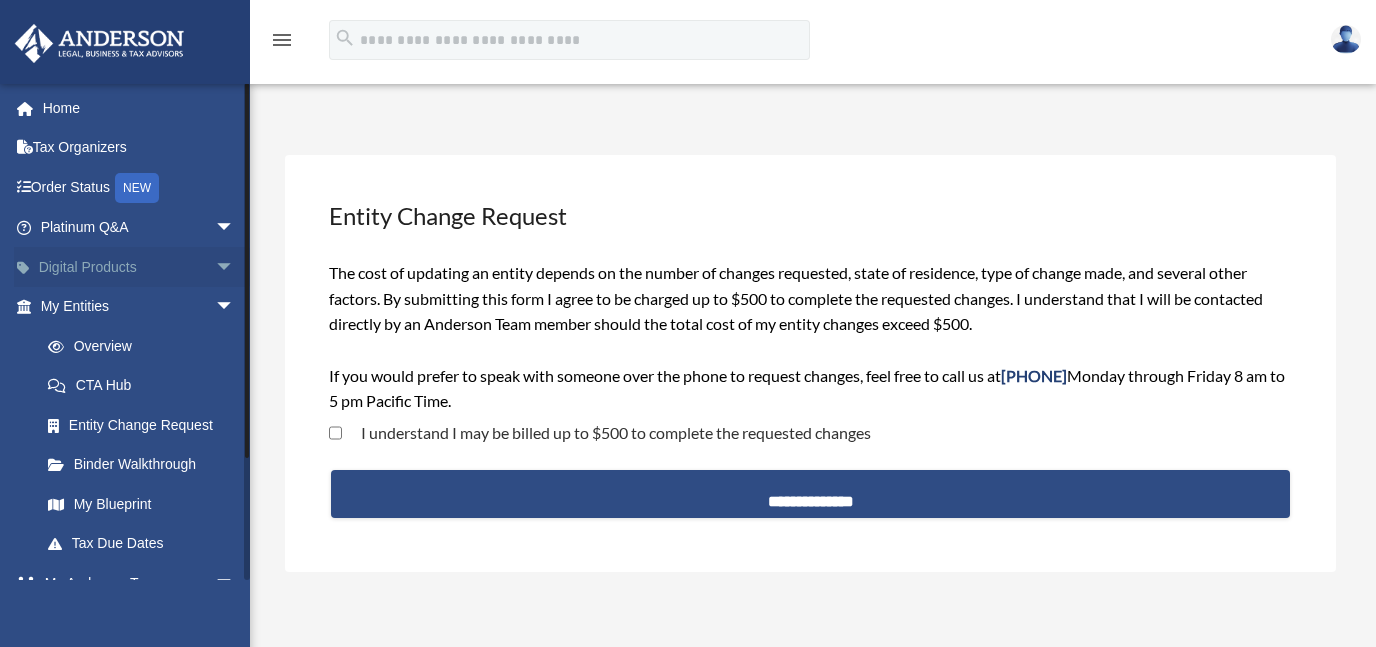 scroll, scrollTop: 0, scrollLeft: 0, axis: both 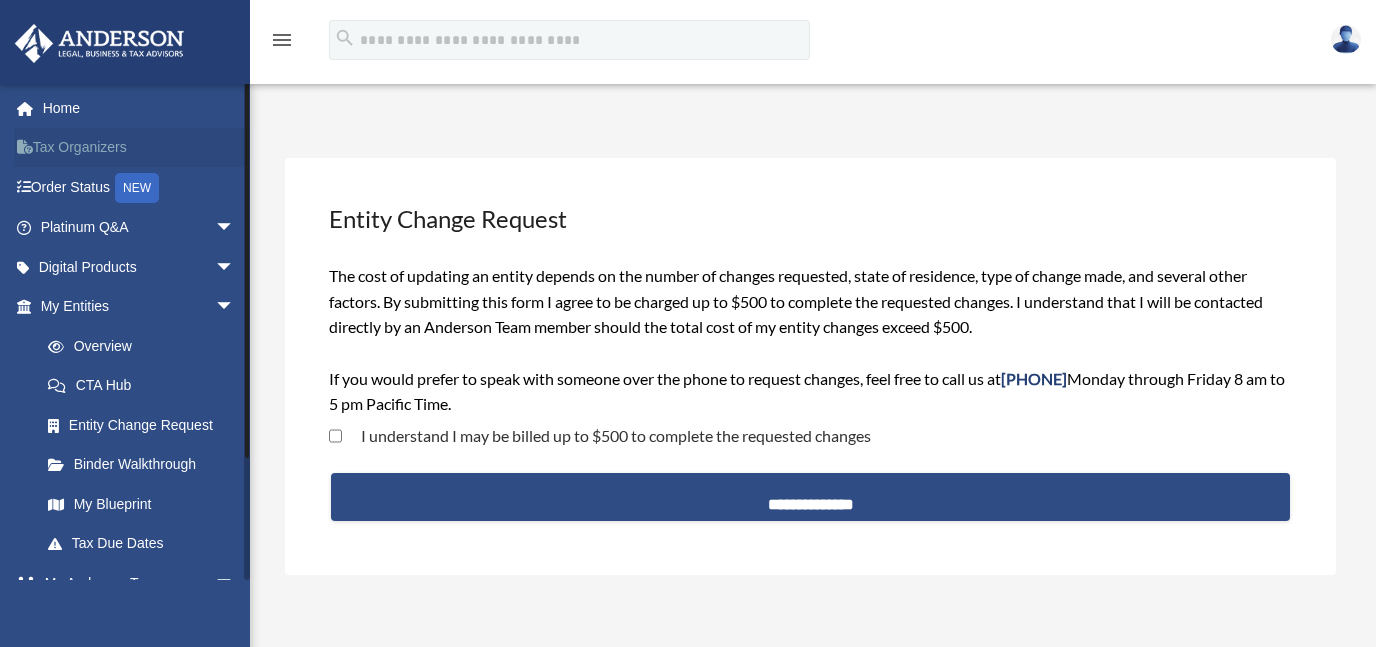click on "Tax Organizers" at bounding box center (139, 148) 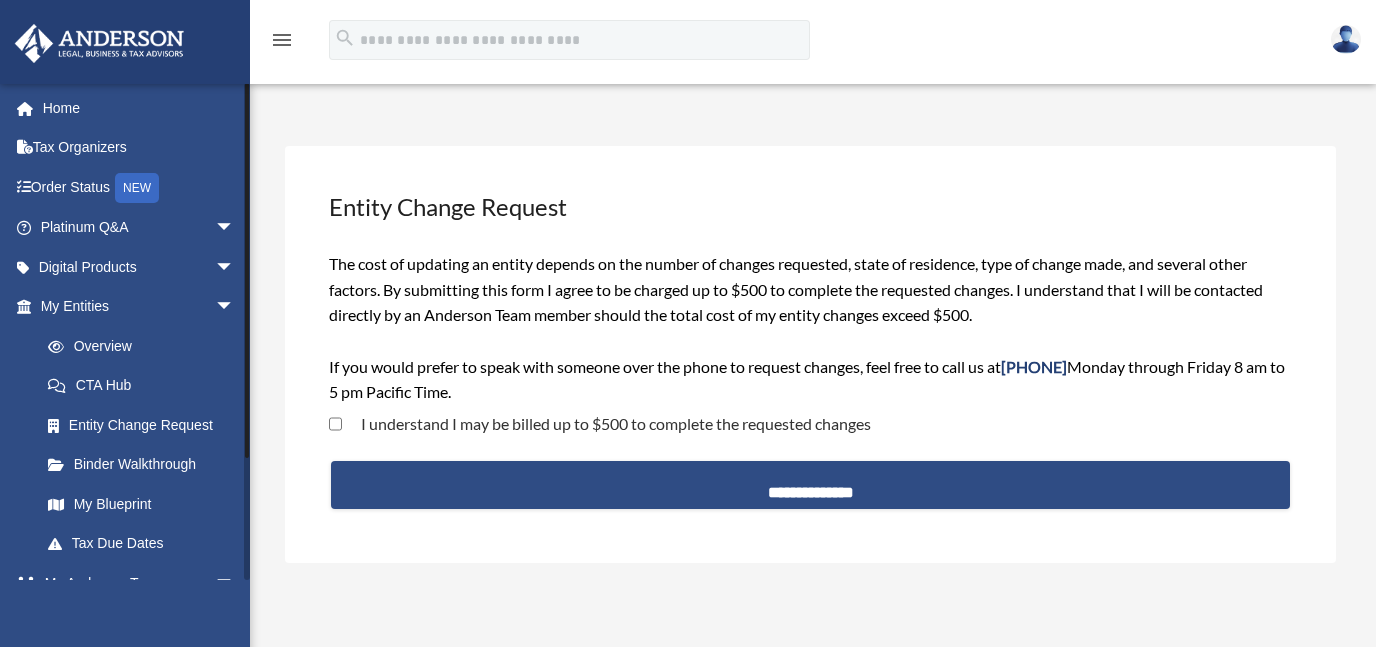 scroll, scrollTop: 16, scrollLeft: 0, axis: vertical 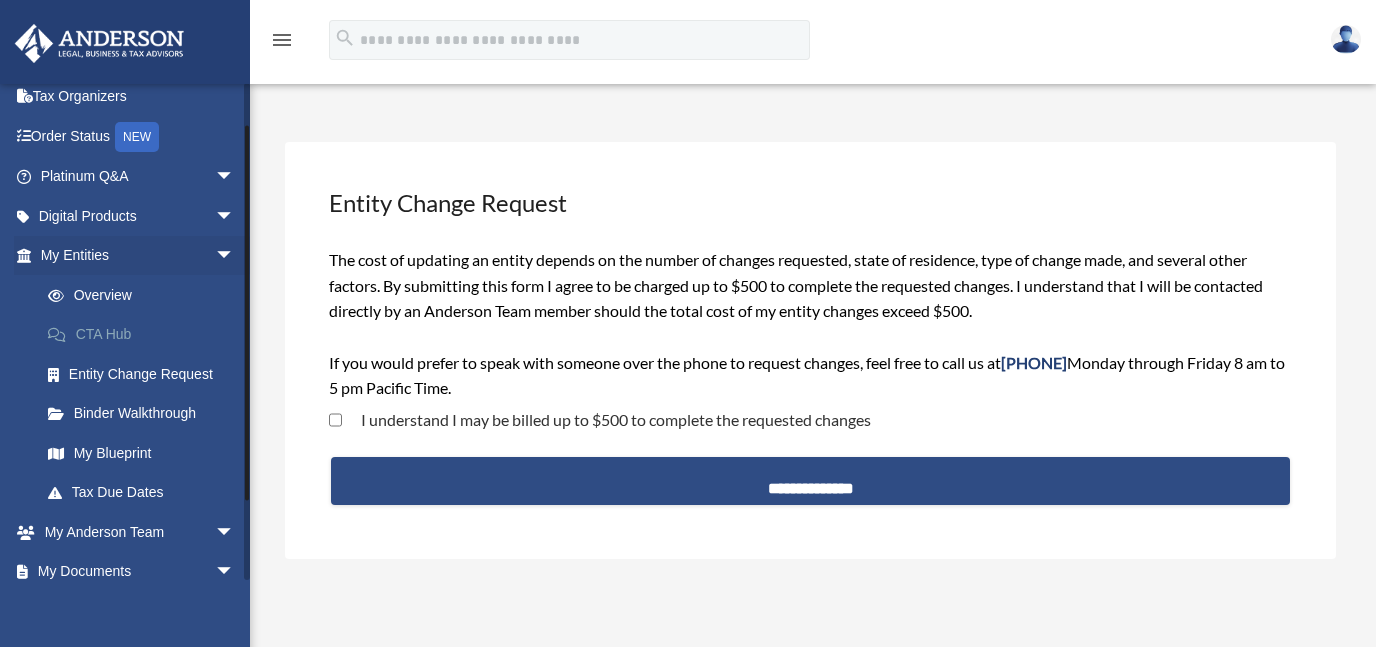 click on "CTA Hub" at bounding box center (146, 335) 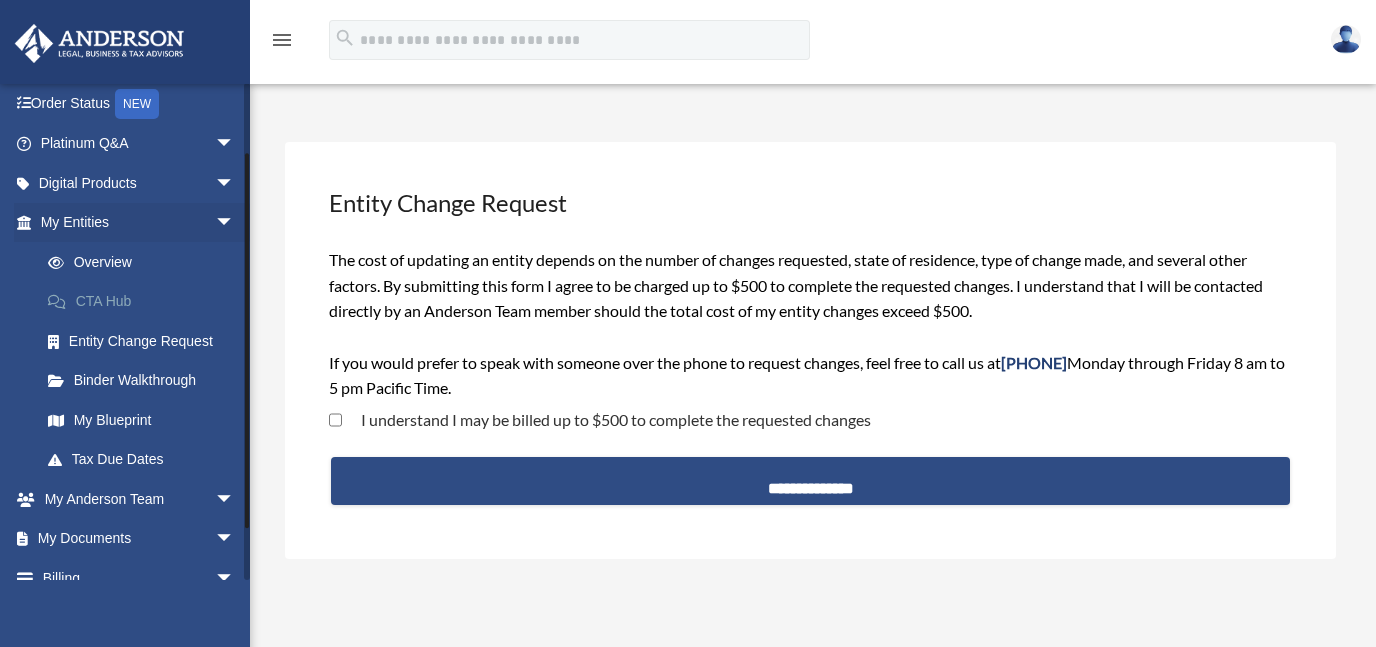 scroll, scrollTop: 96, scrollLeft: 0, axis: vertical 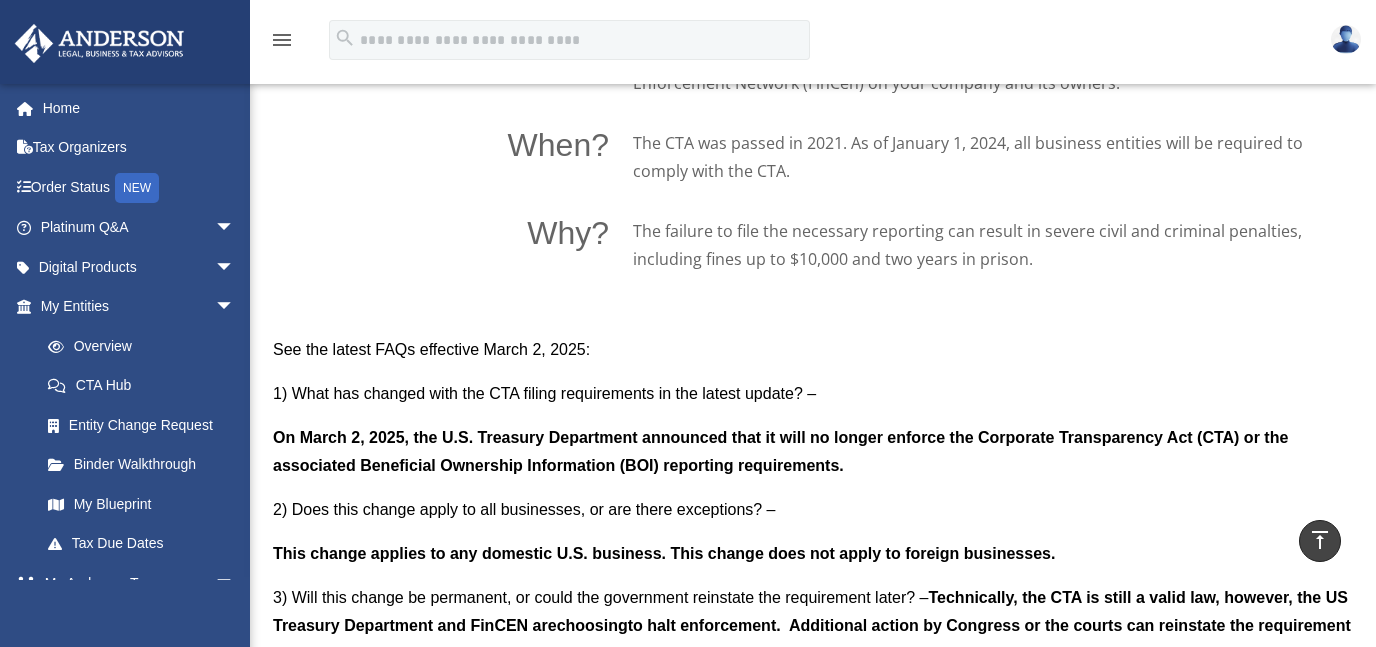 click at bounding box center [1346, 39] 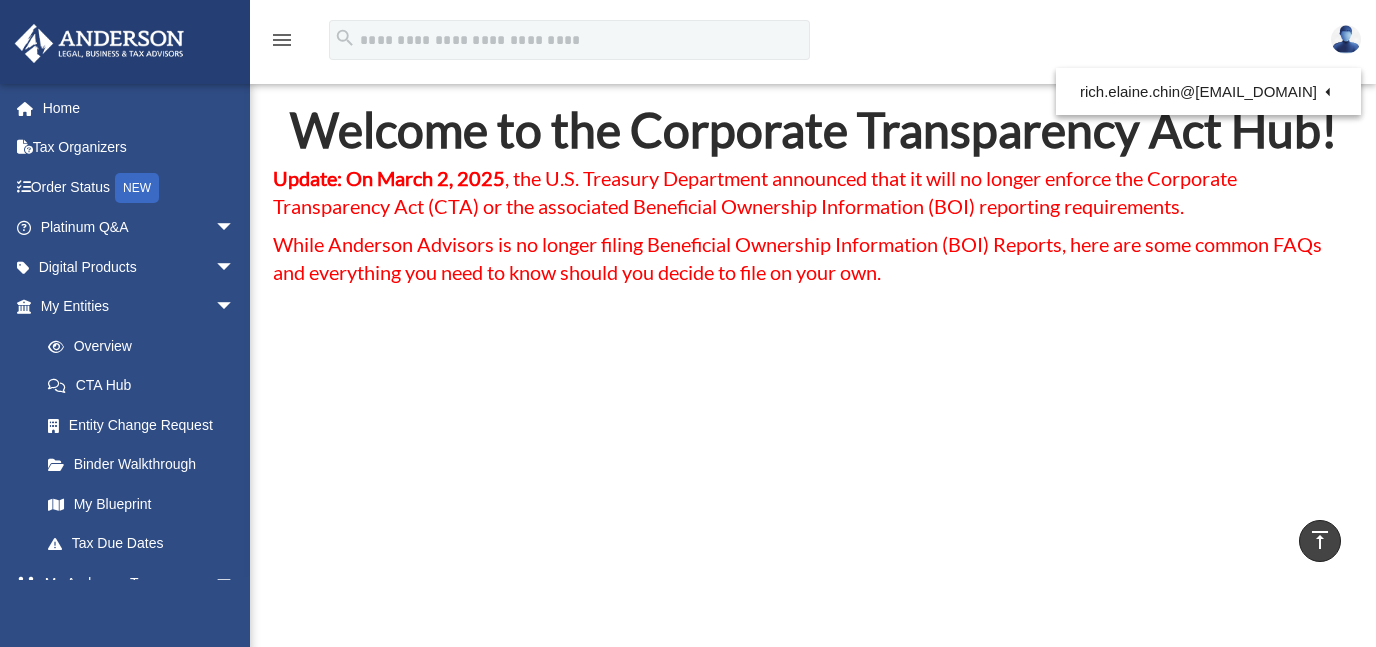scroll, scrollTop: 0, scrollLeft: 0, axis: both 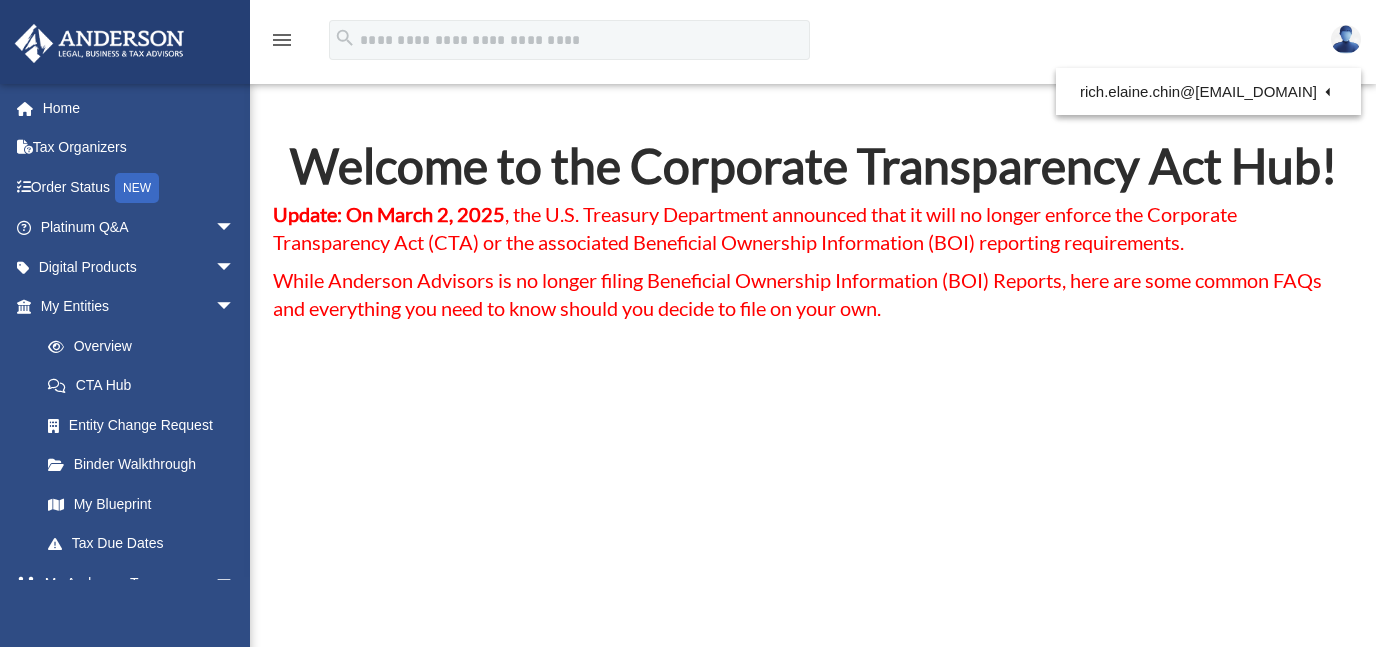 click at bounding box center [1346, 39] 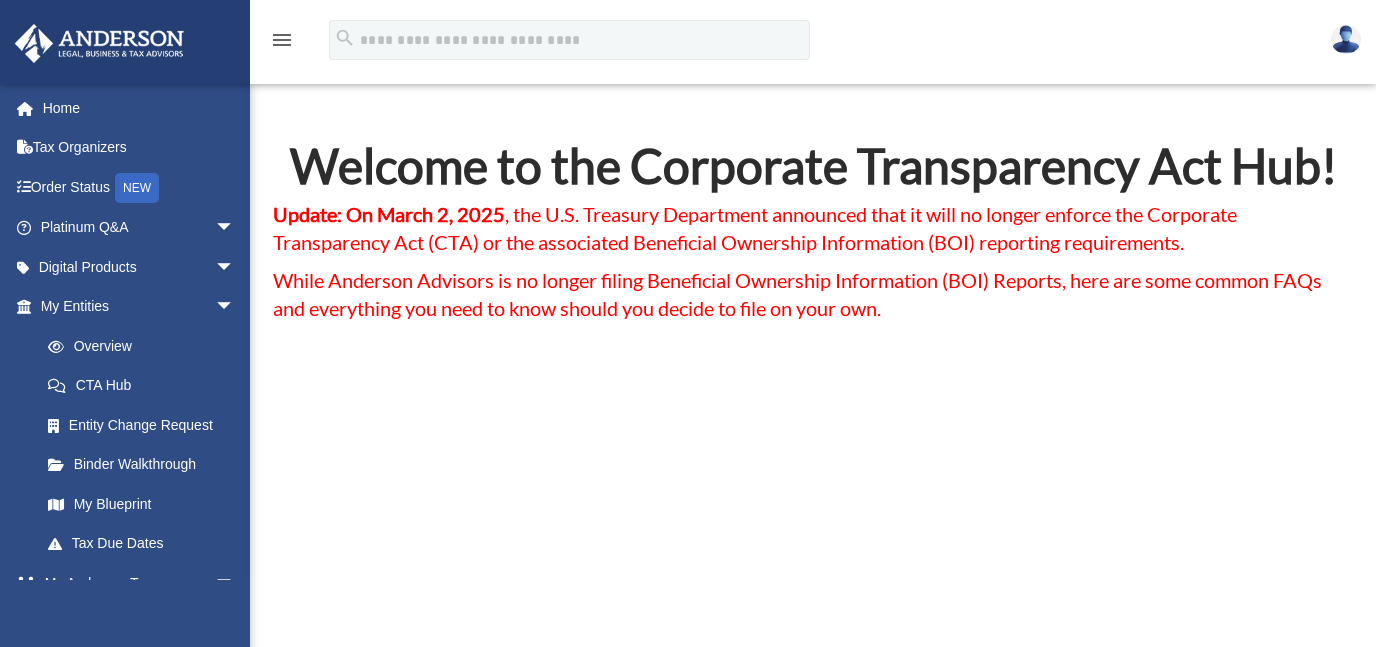 click at bounding box center [1346, 39] 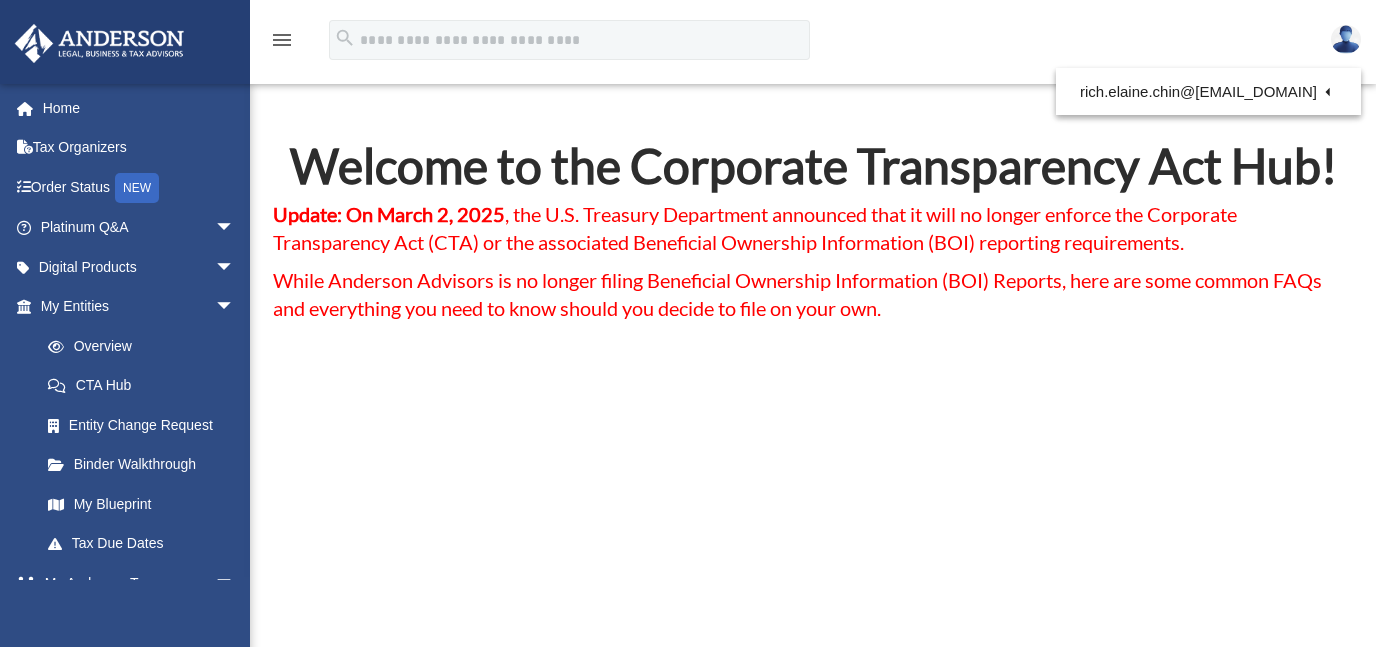 click on "Logout" at bounding box center (931, 133) 